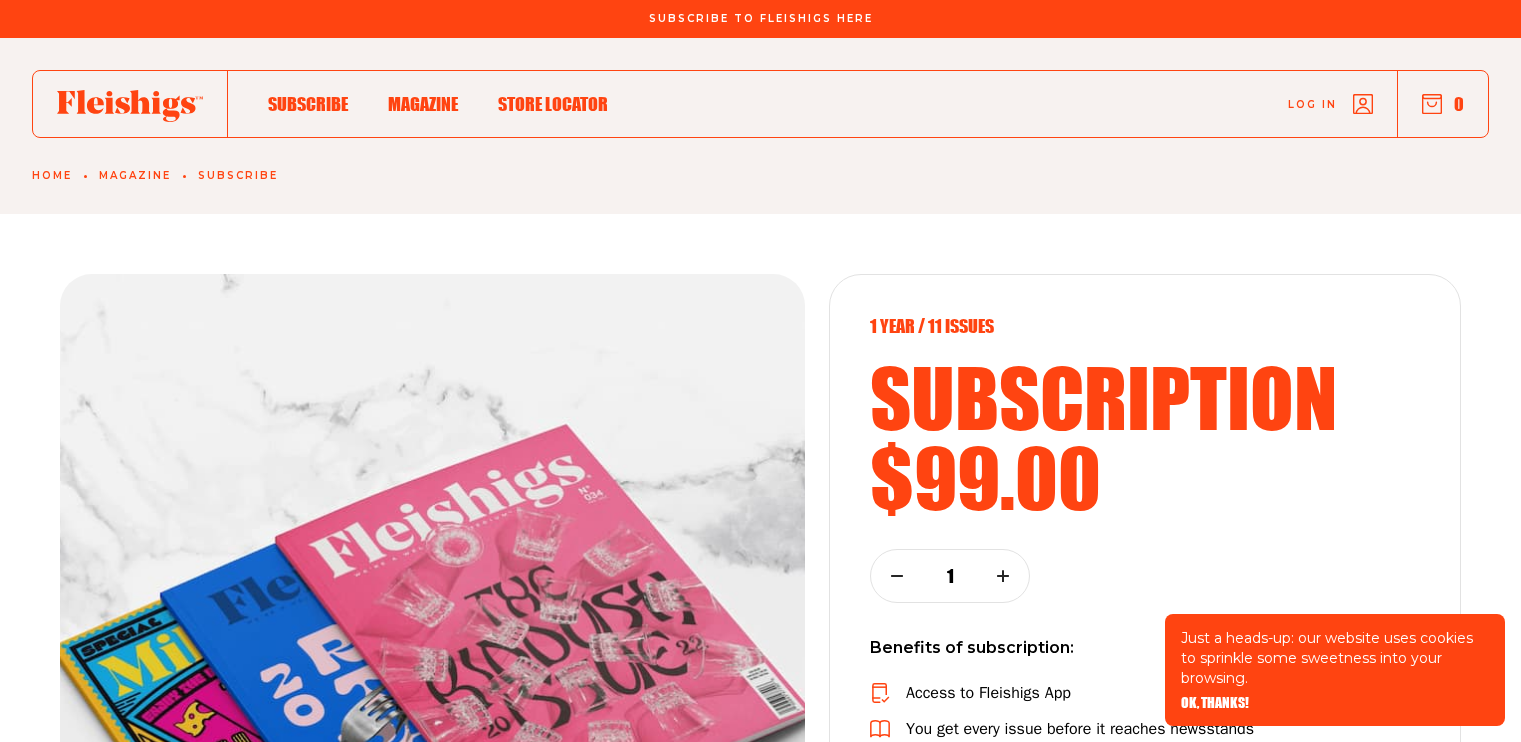 scroll, scrollTop: 0, scrollLeft: 0, axis: both 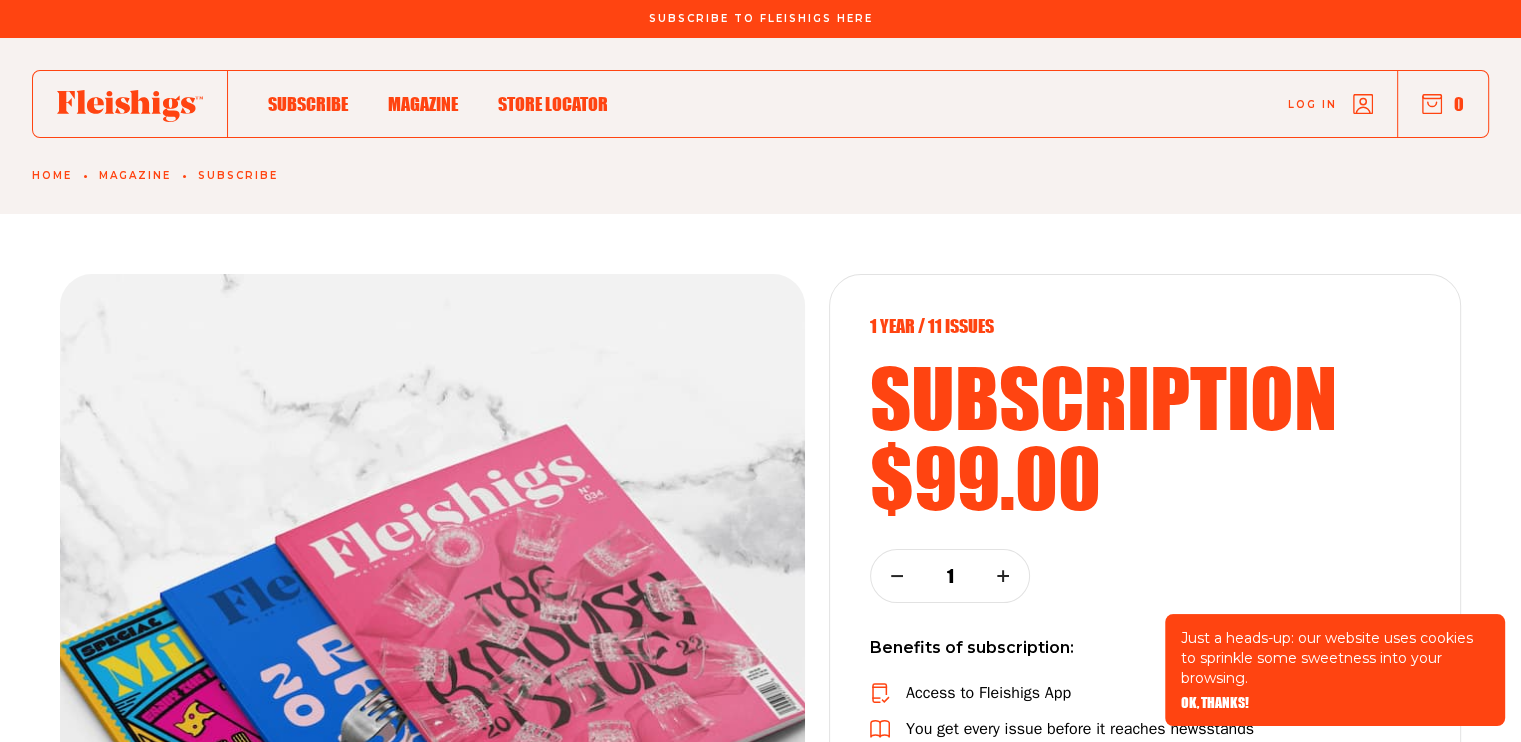 click on "Log in   0" at bounding box center [1048, 104] 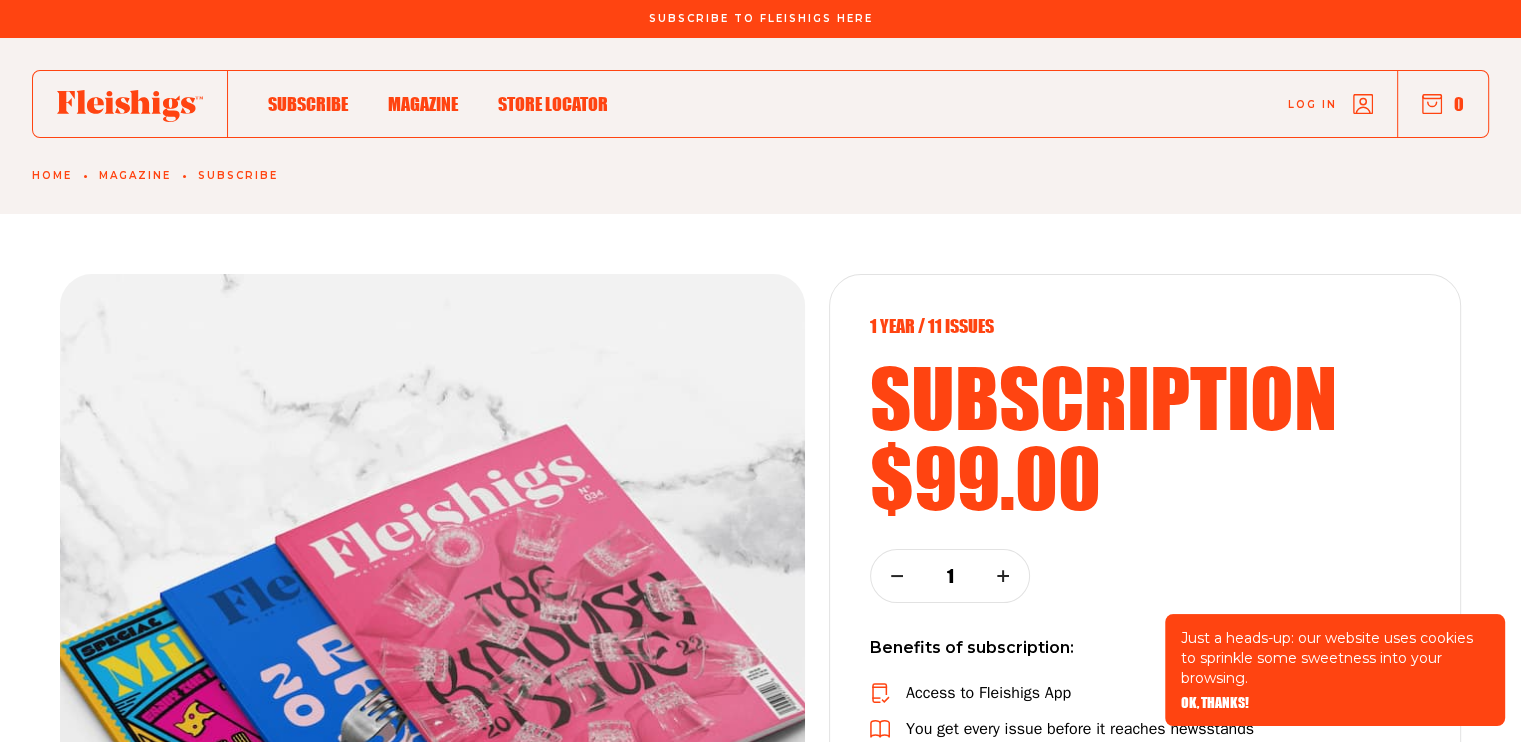 click on "Log in" at bounding box center (1312, 89) 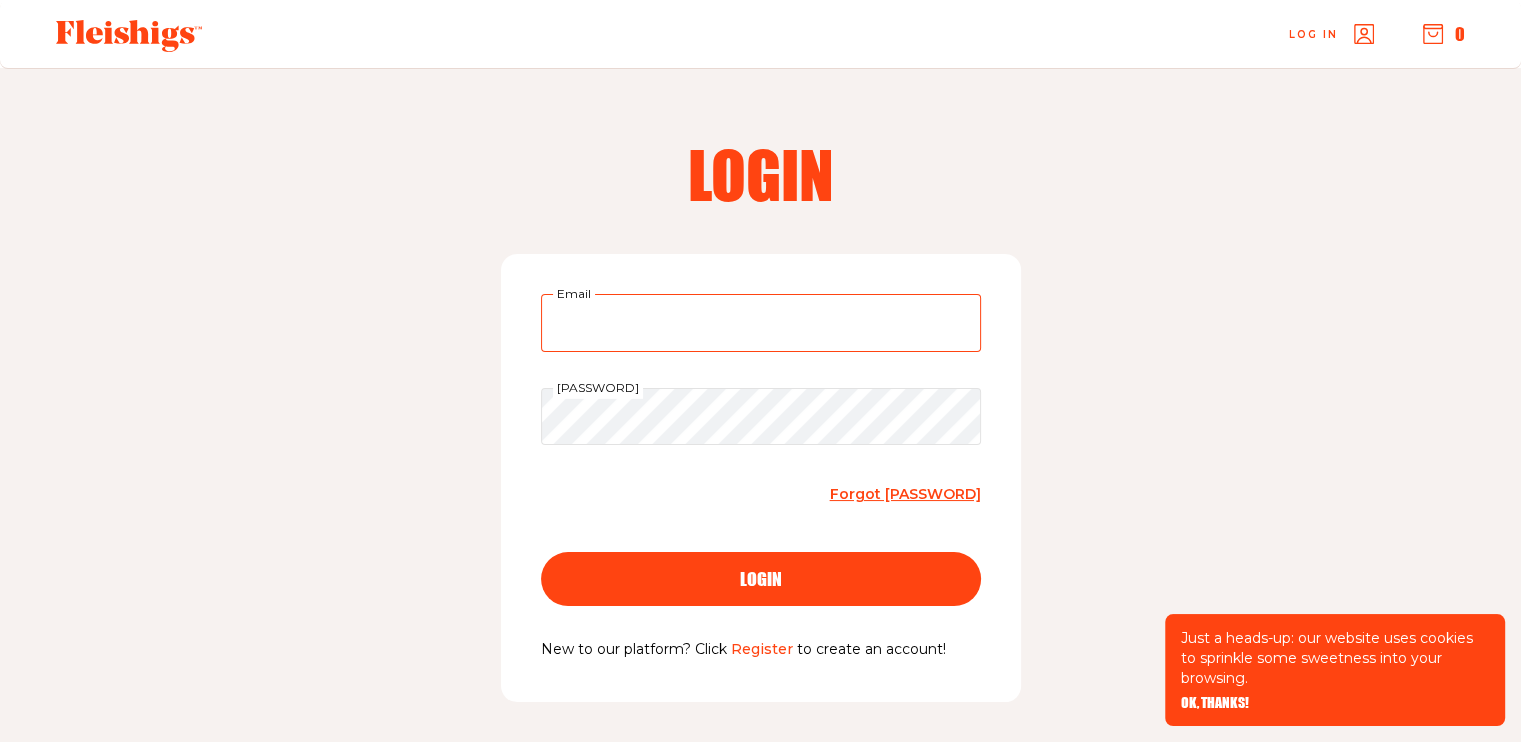 click on "Email" at bounding box center (761, 323) 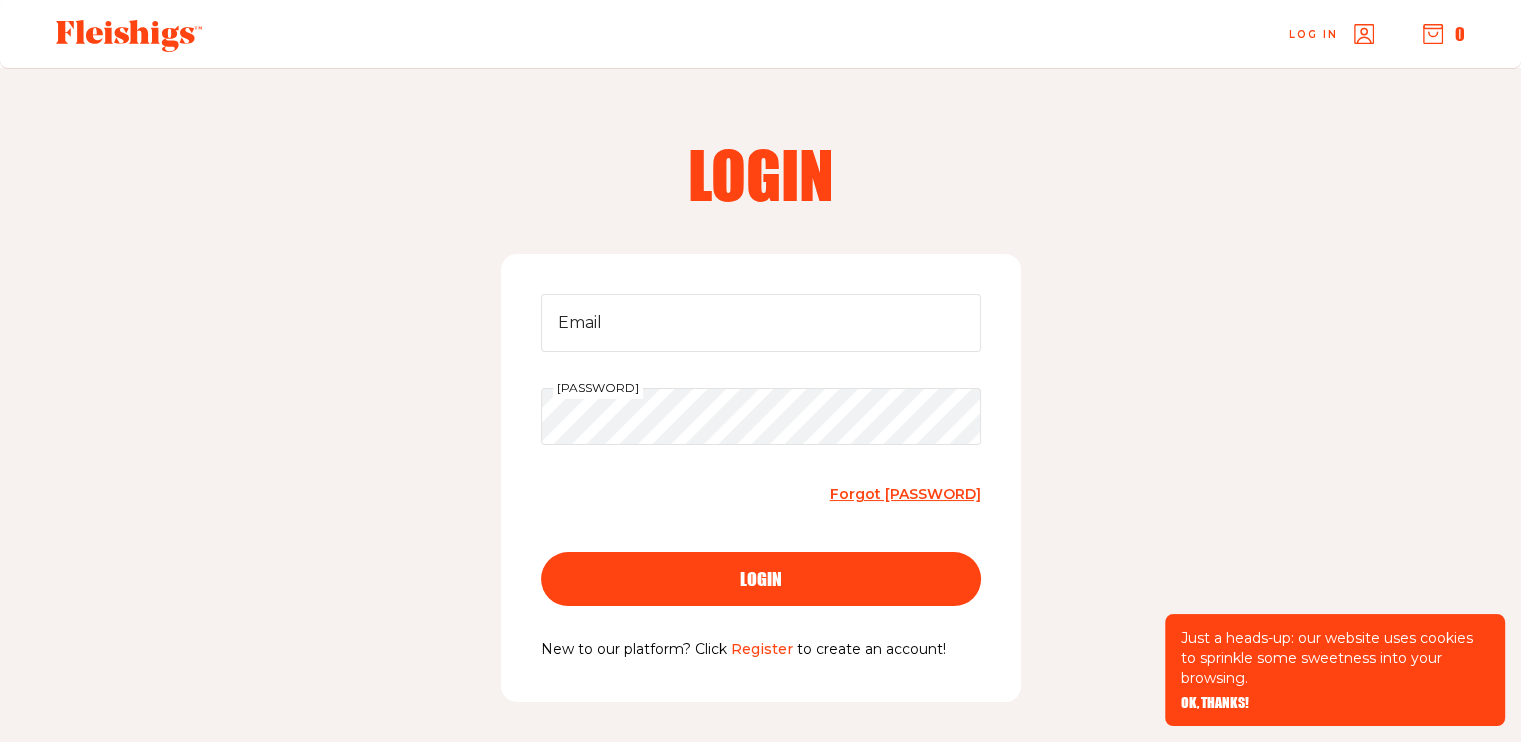 click on "Email Password Forgot password login" at bounding box center [761, 466] 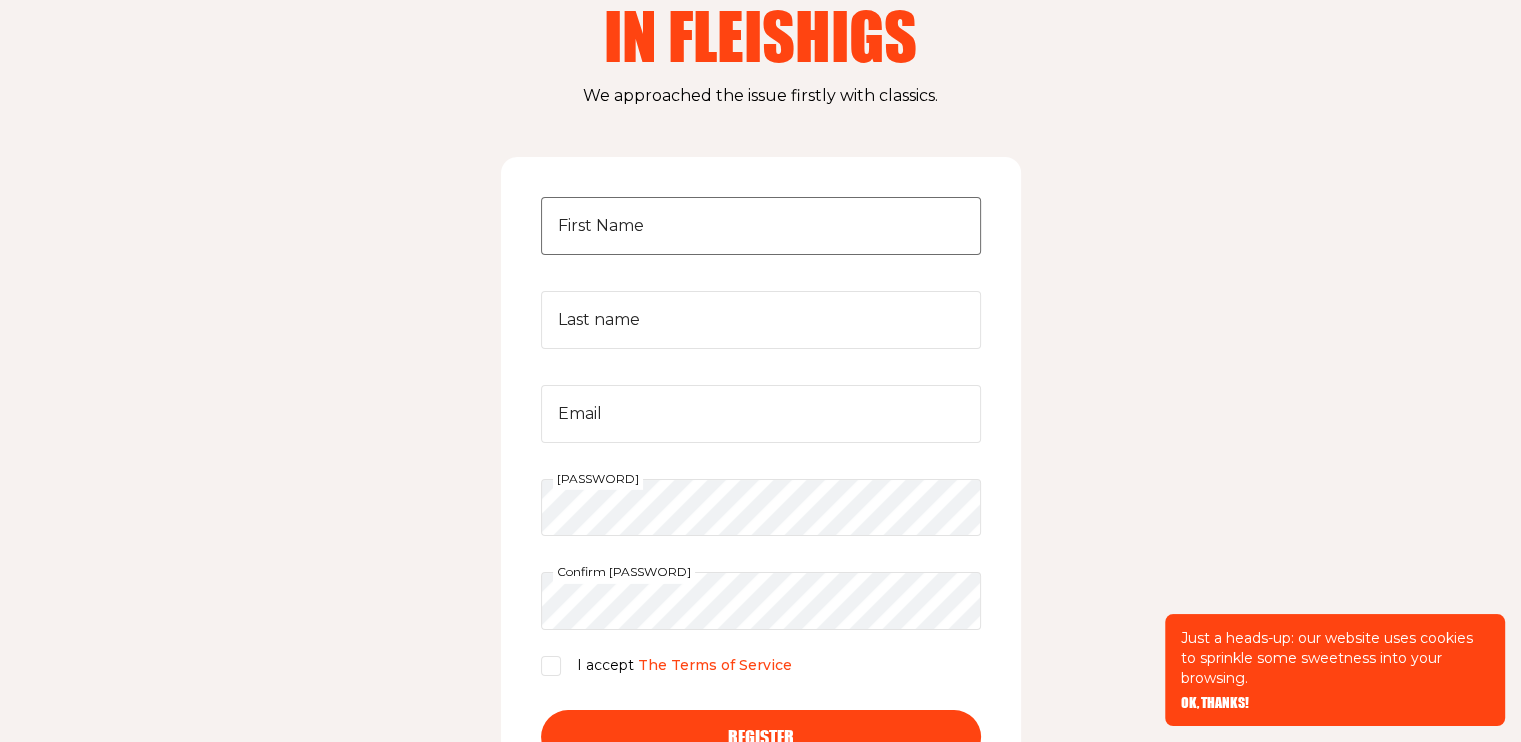 scroll, scrollTop: 200, scrollLeft: 0, axis: vertical 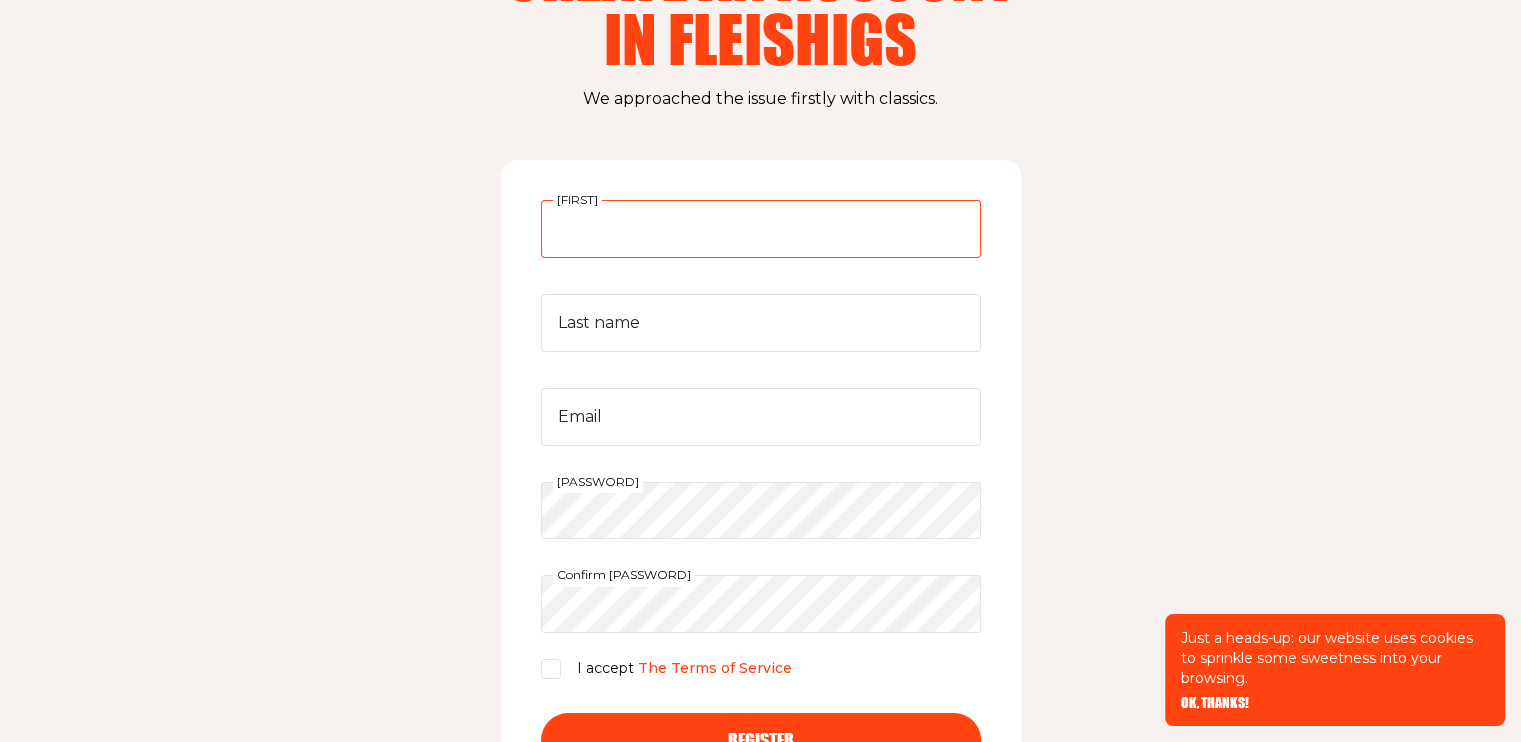 click on "First Name" at bounding box center (761, 229) 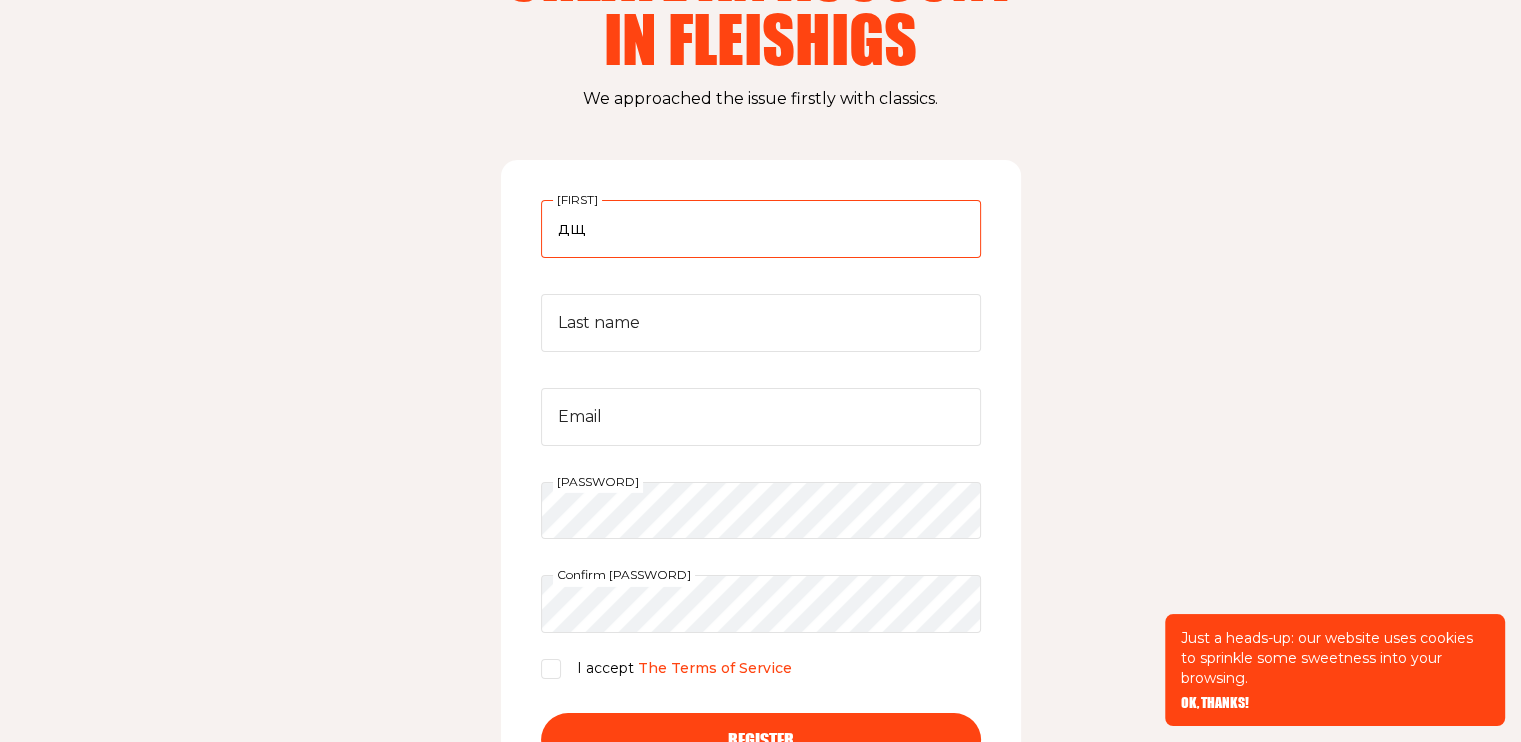 type on "д" 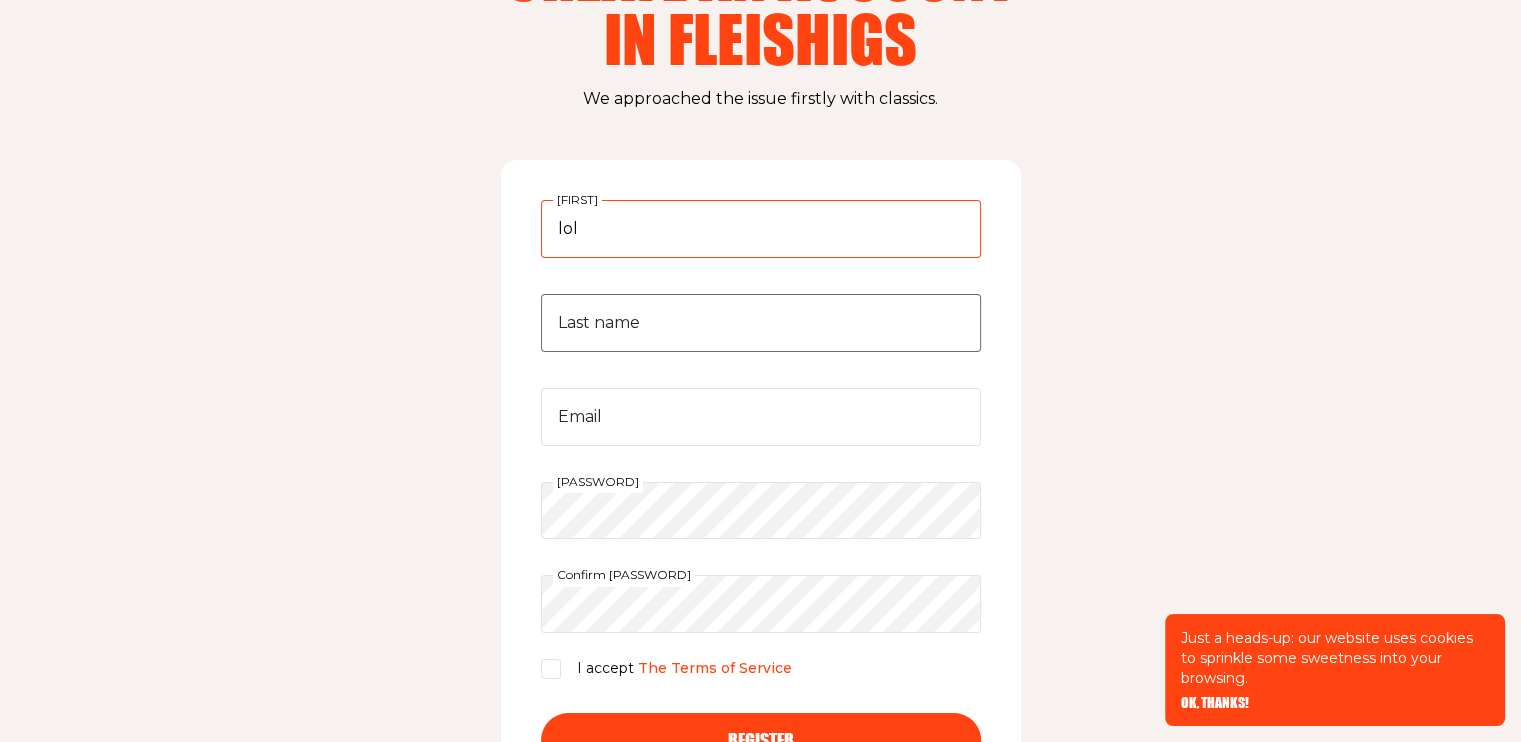type on "lol" 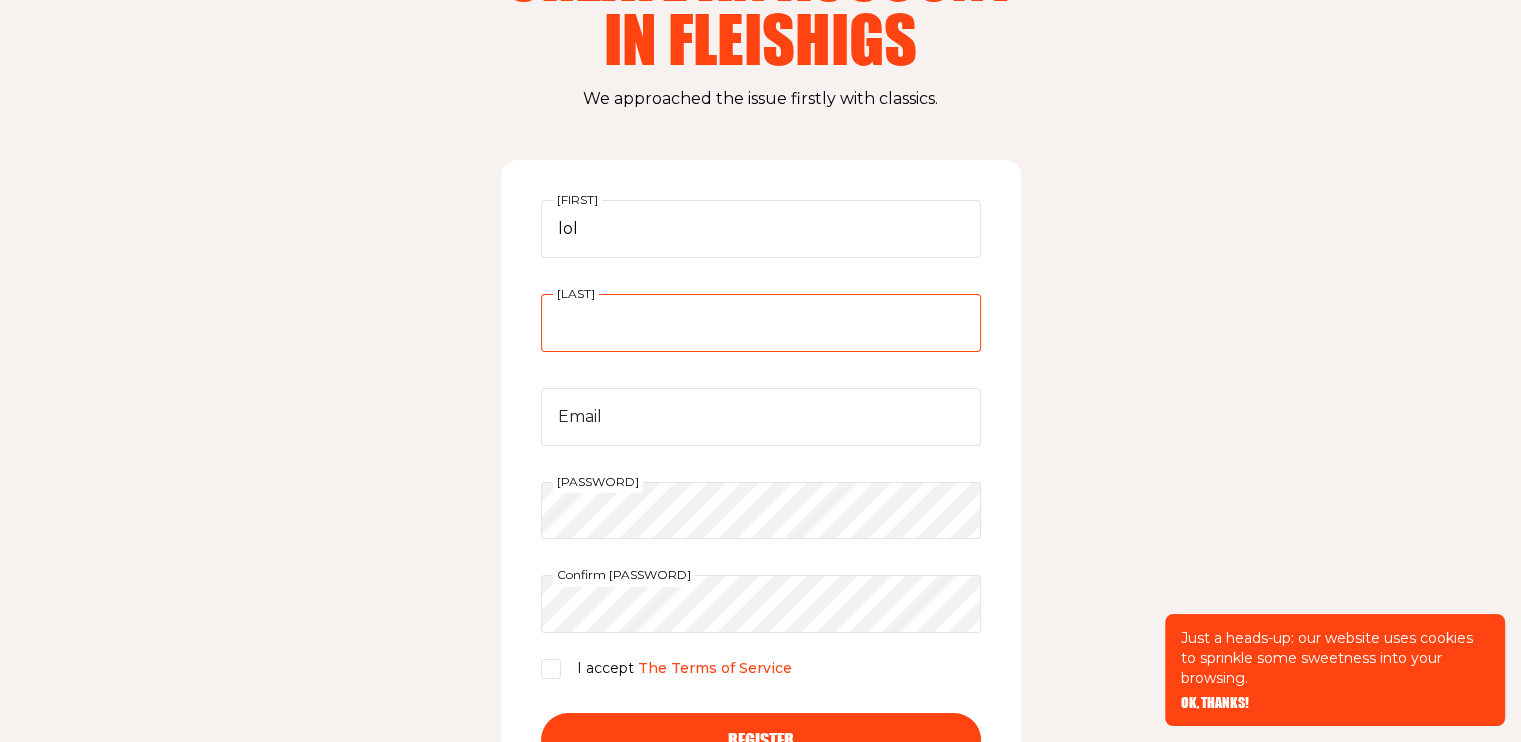 click on "Last name" at bounding box center [761, 323] 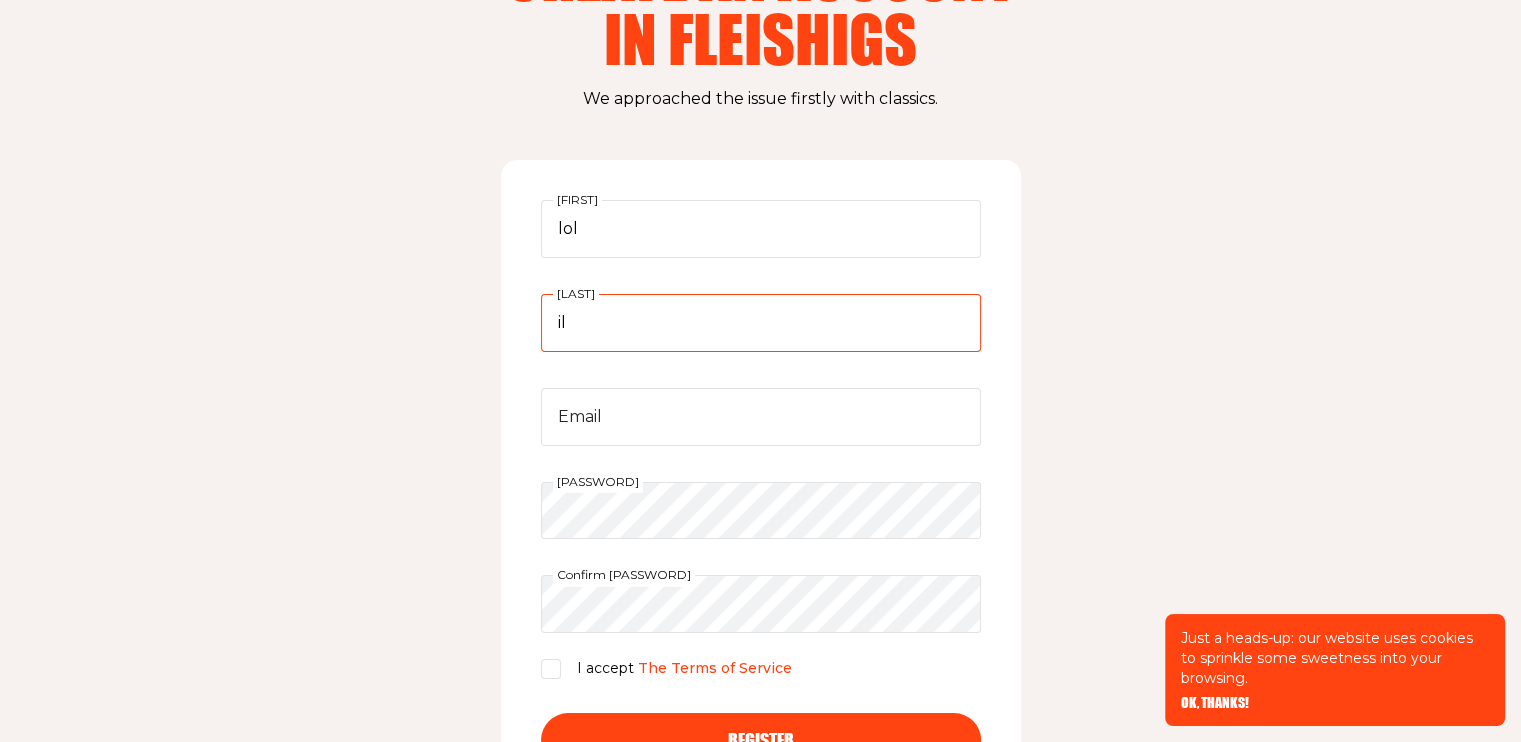 type on "i" 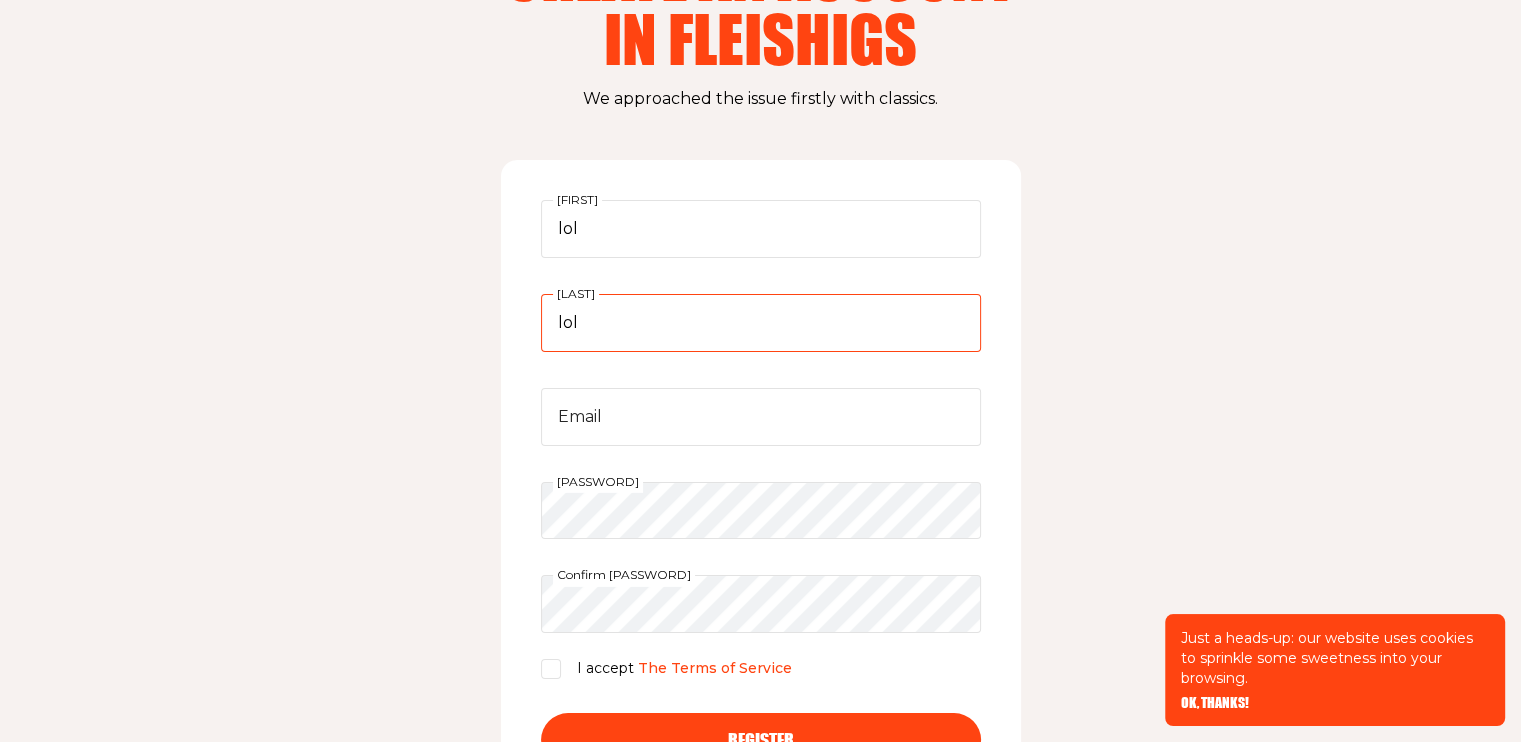 type on "lol" 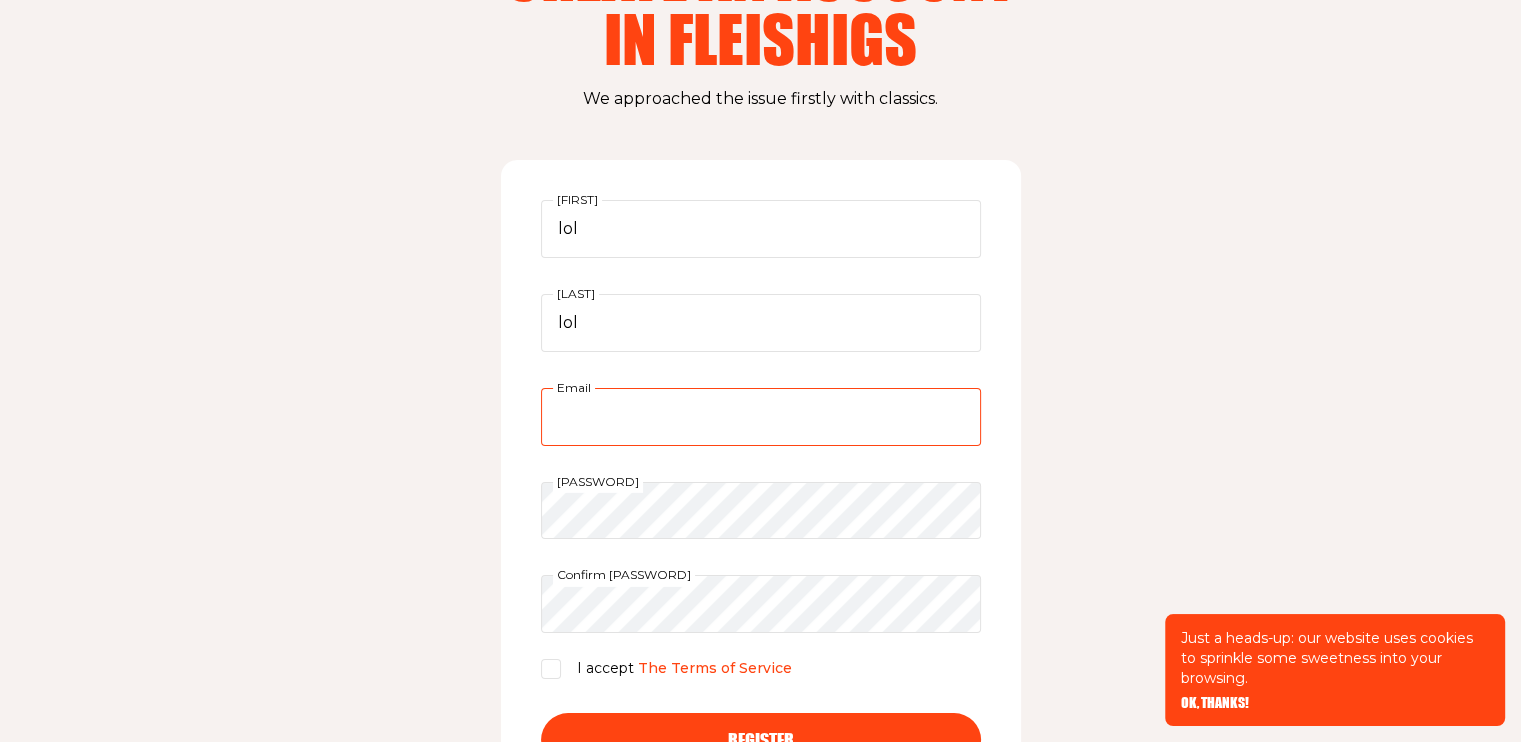 click on "Email" at bounding box center [761, 417] 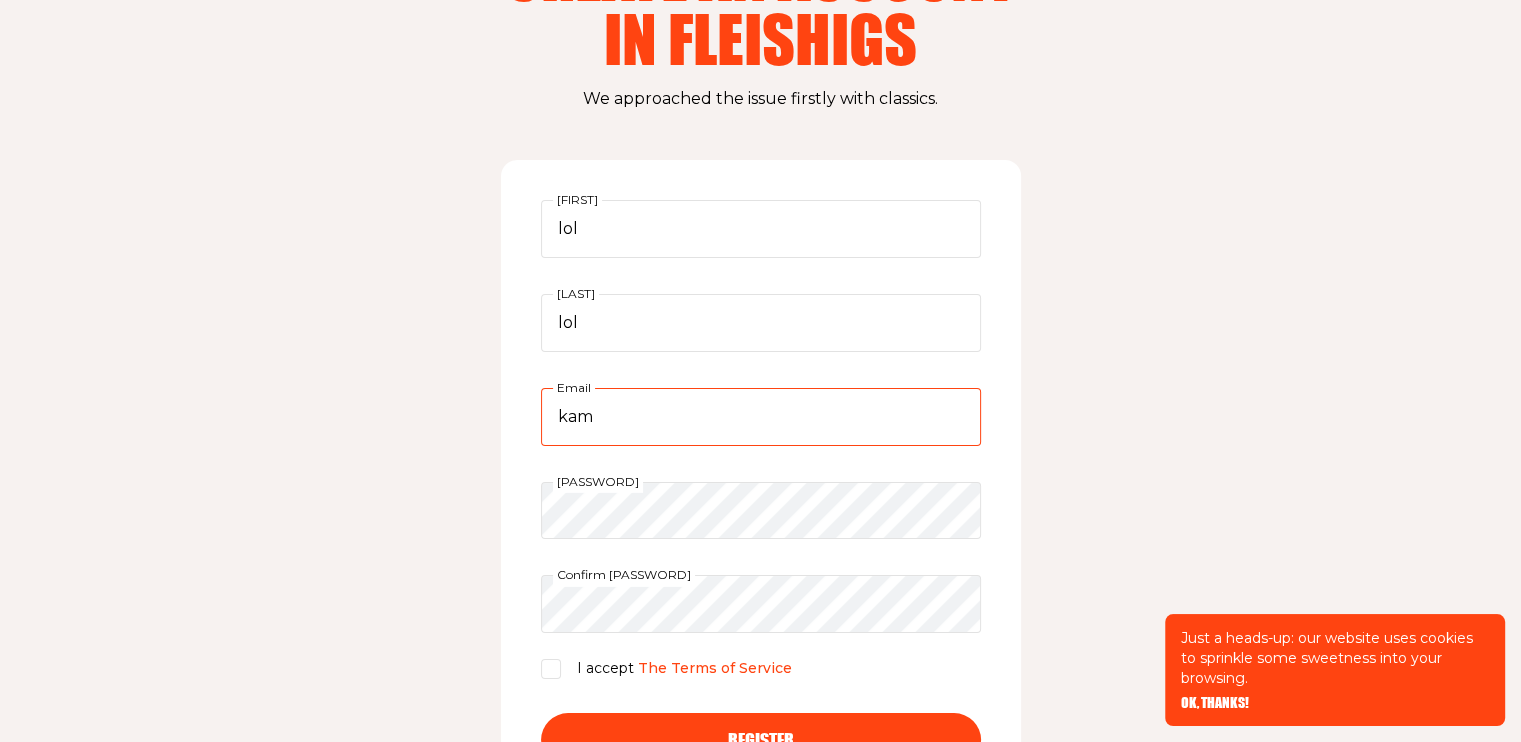 type on "[EMAIL]" 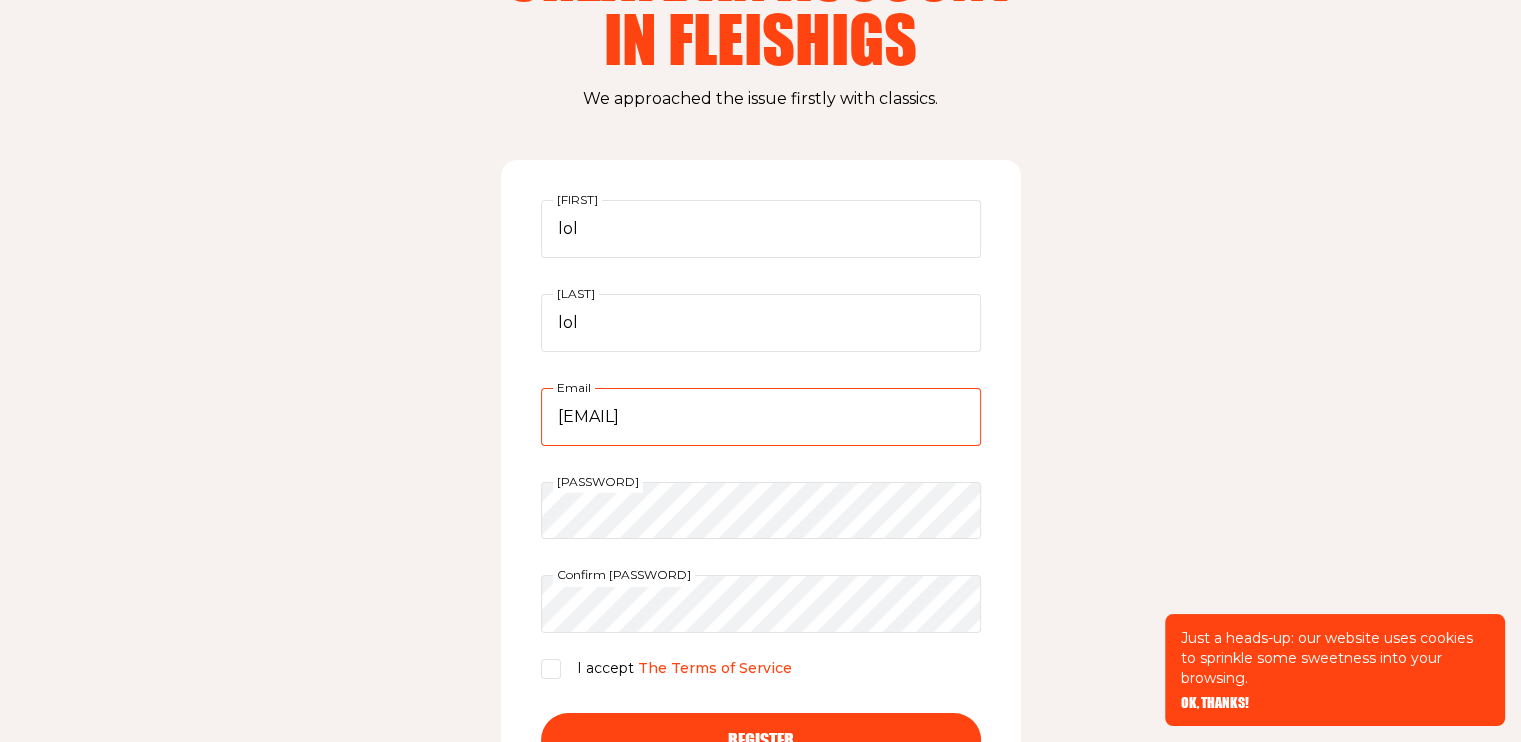 click on "[EMAIL]" at bounding box center (761, 417) 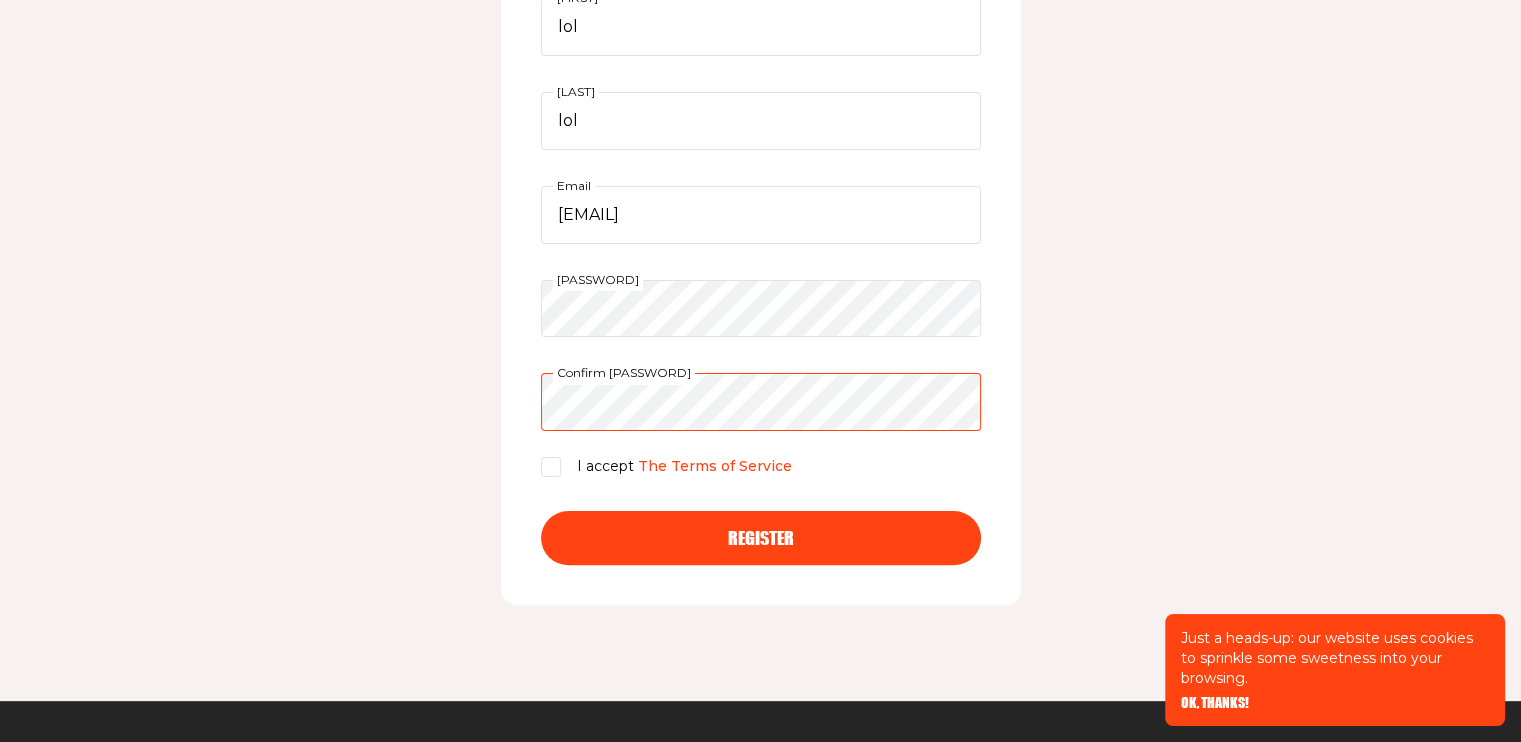scroll, scrollTop: 500, scrollLeft: 0, axis: vertical 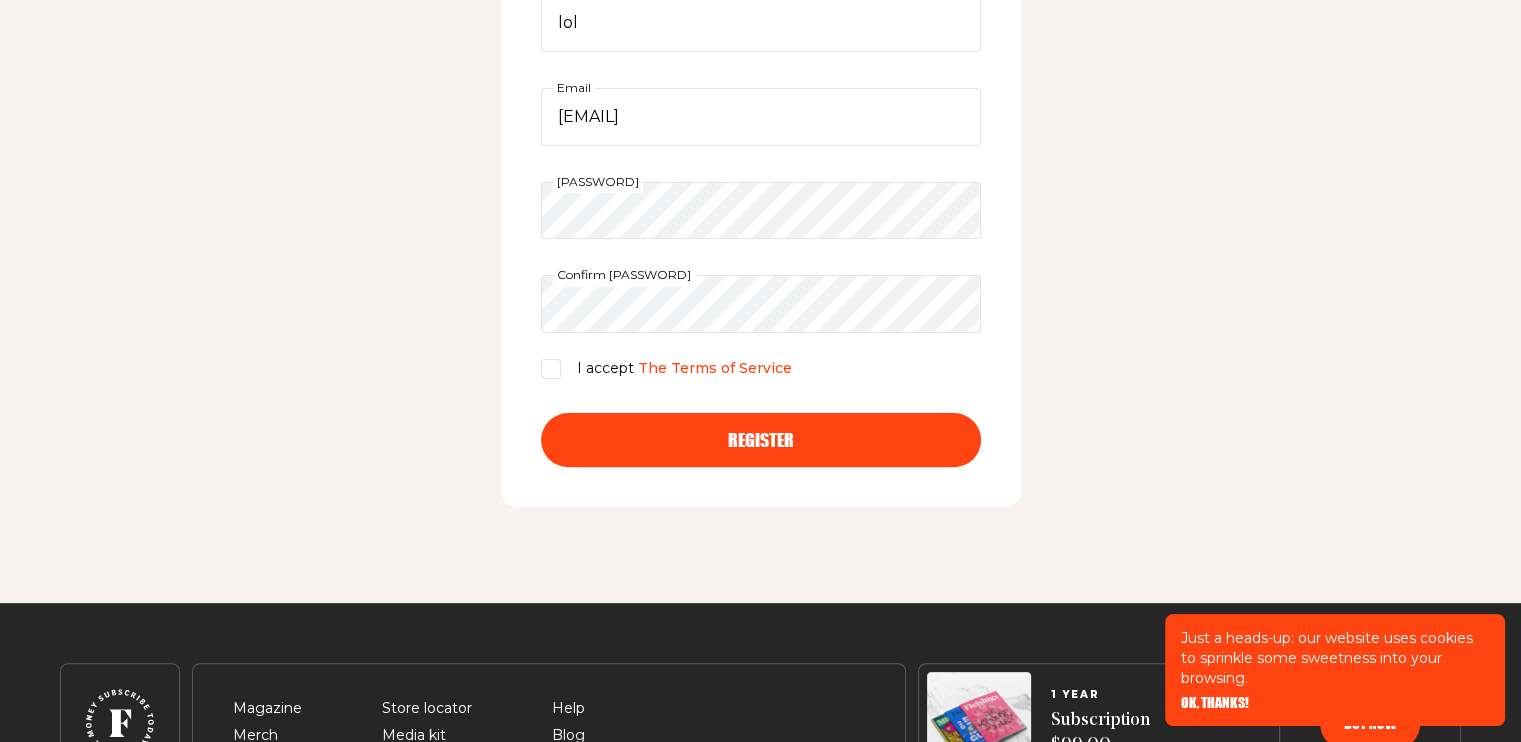 click on "lol First Name lol Last name kamilla.plieva19@mail.ru Email Password Confirm Password I accept   The Terms of Service Register" at bounding box center (761, 183) 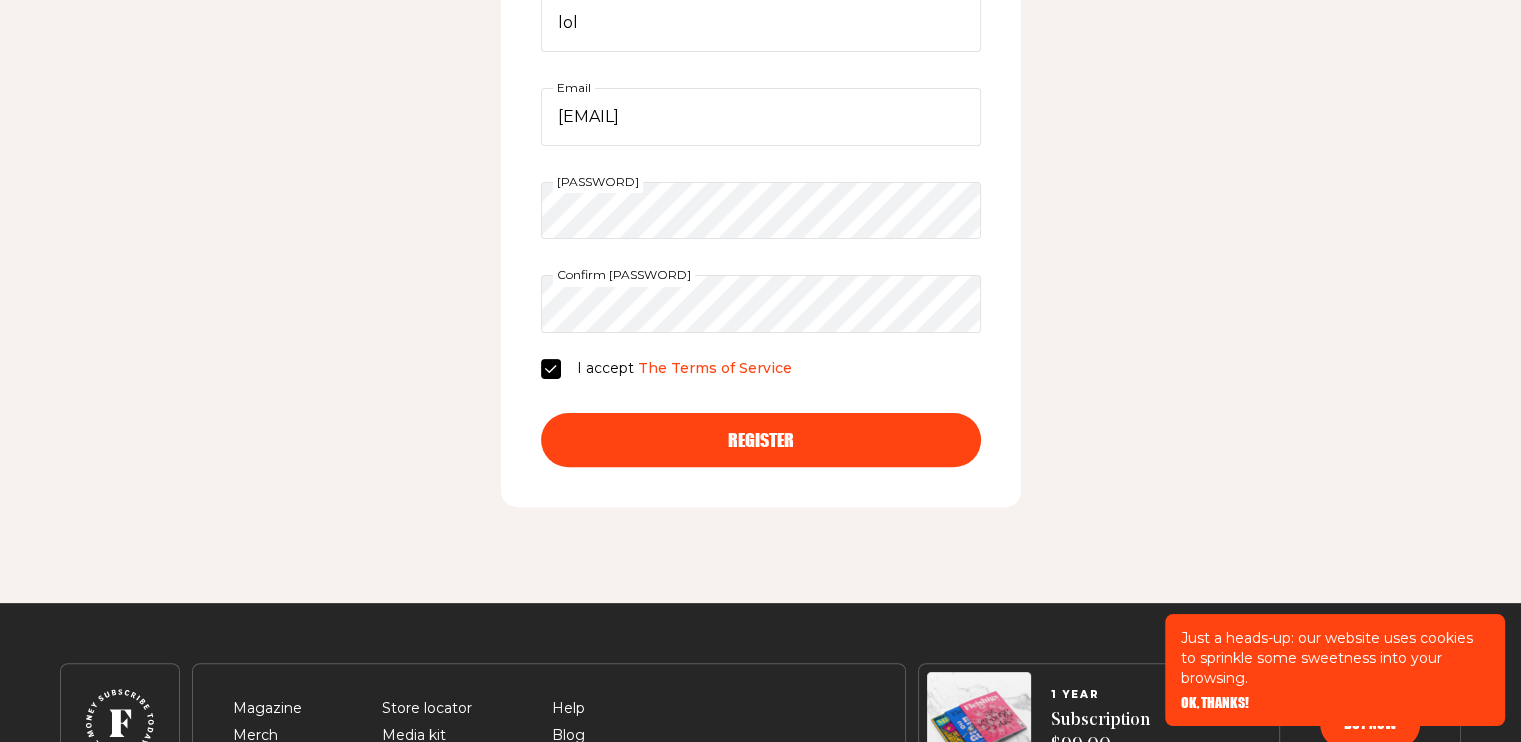click on "lol First Name lol Last name kamilla.plieva19@mail.ru Email Password Confirm Password I accept   The Terms of Service Register" at bounding box center [761, 183] 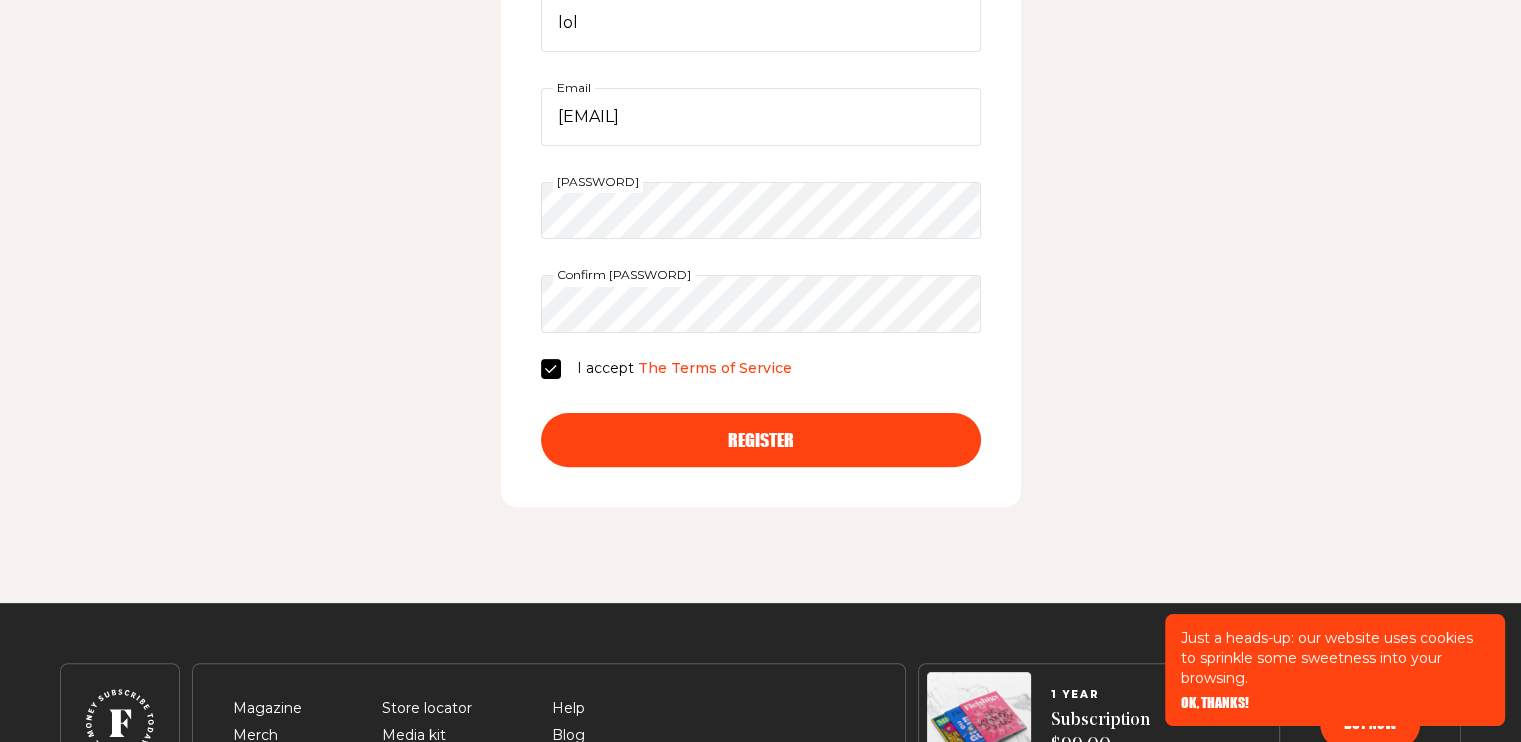click on "Register" at bounding box center (761, 440) 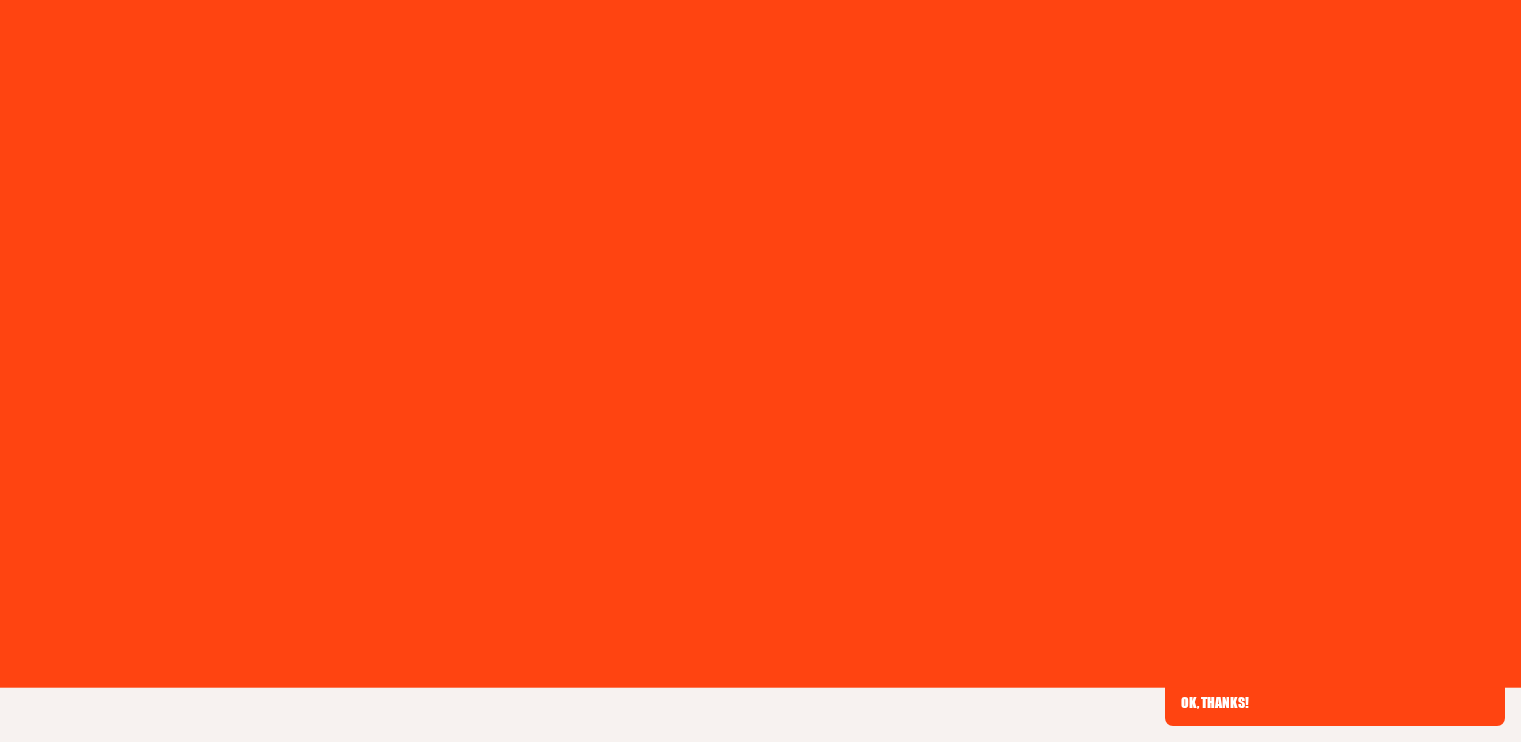 scroll, scrollTop: 0, scrollLeft: 0, axis: both 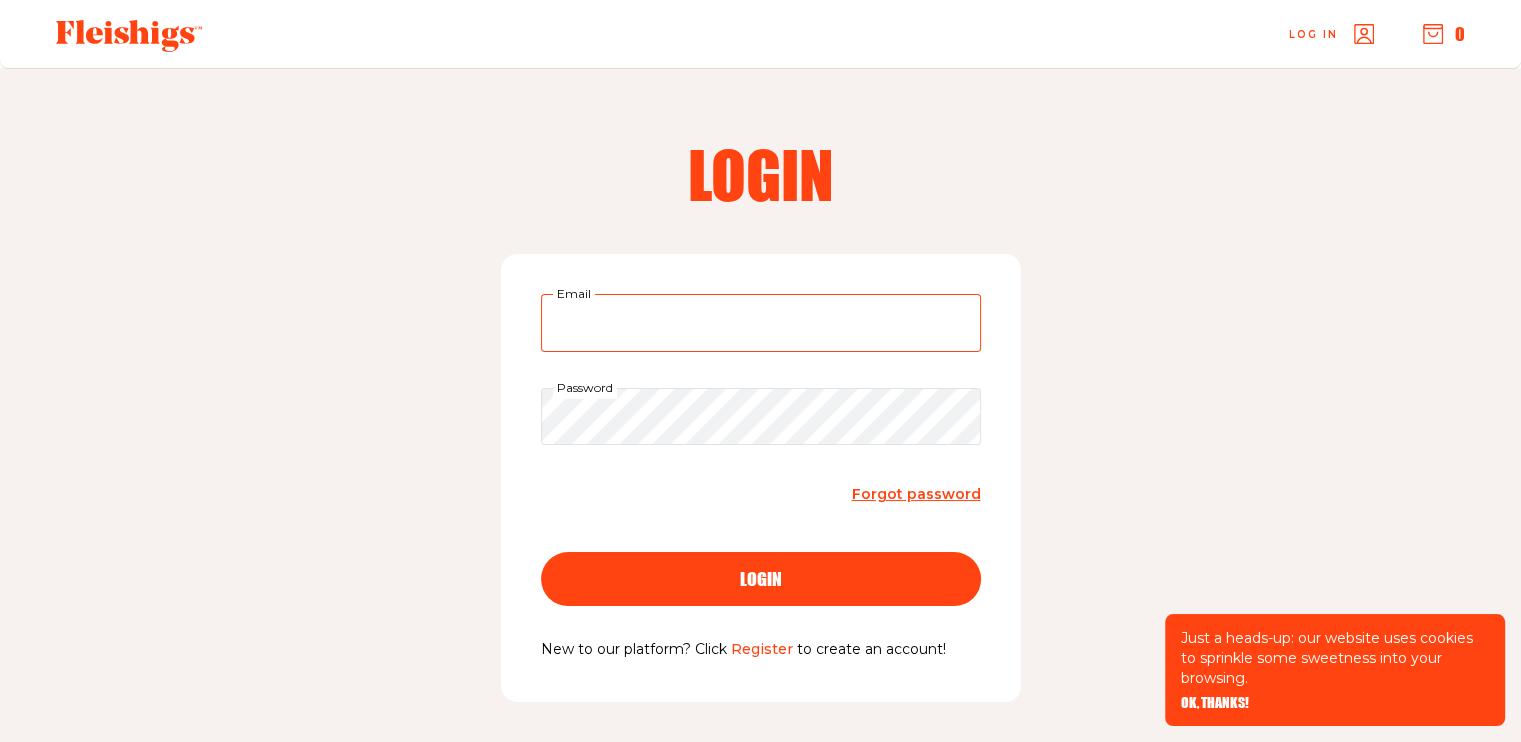 type on "[EMAIL]" 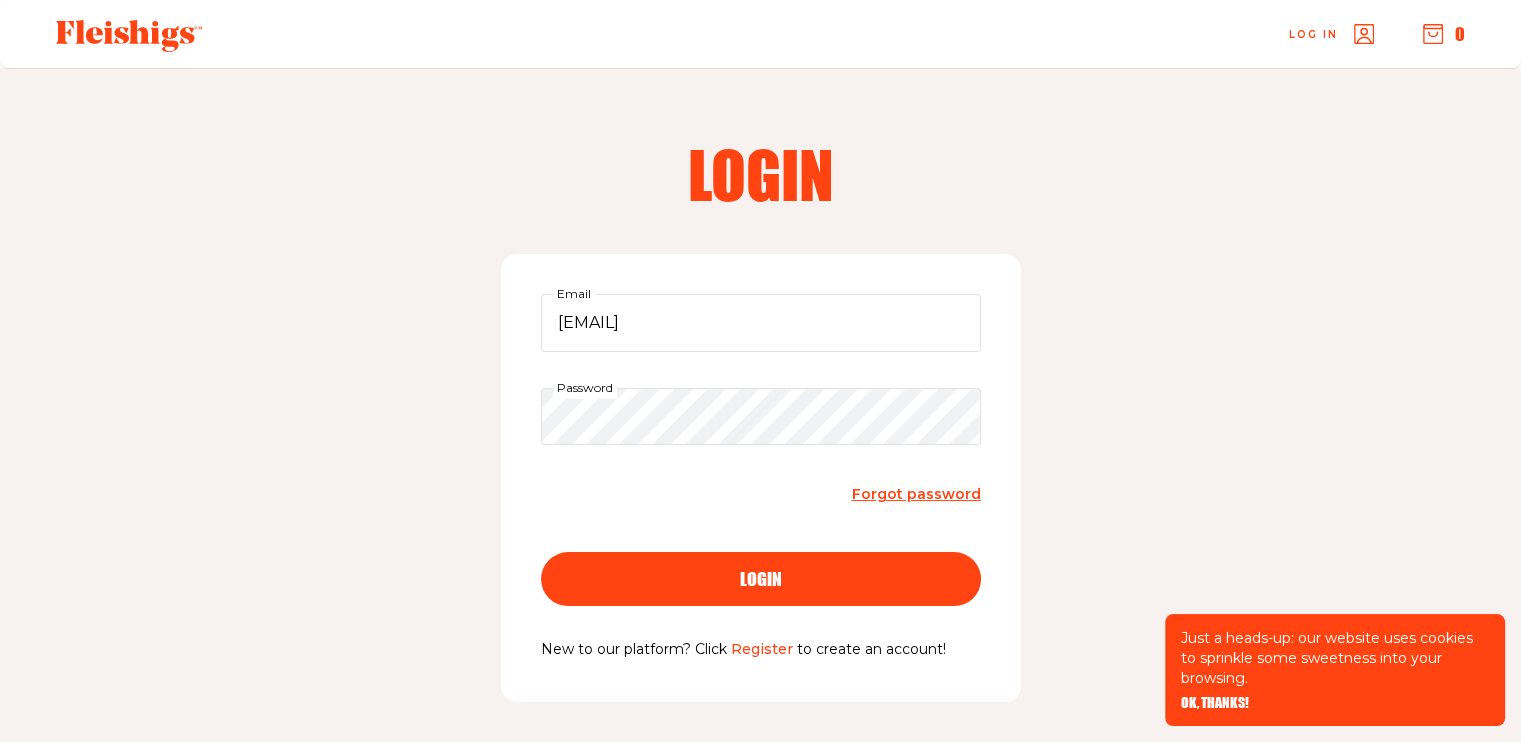 click on "login" at bounding box center [761, 579] 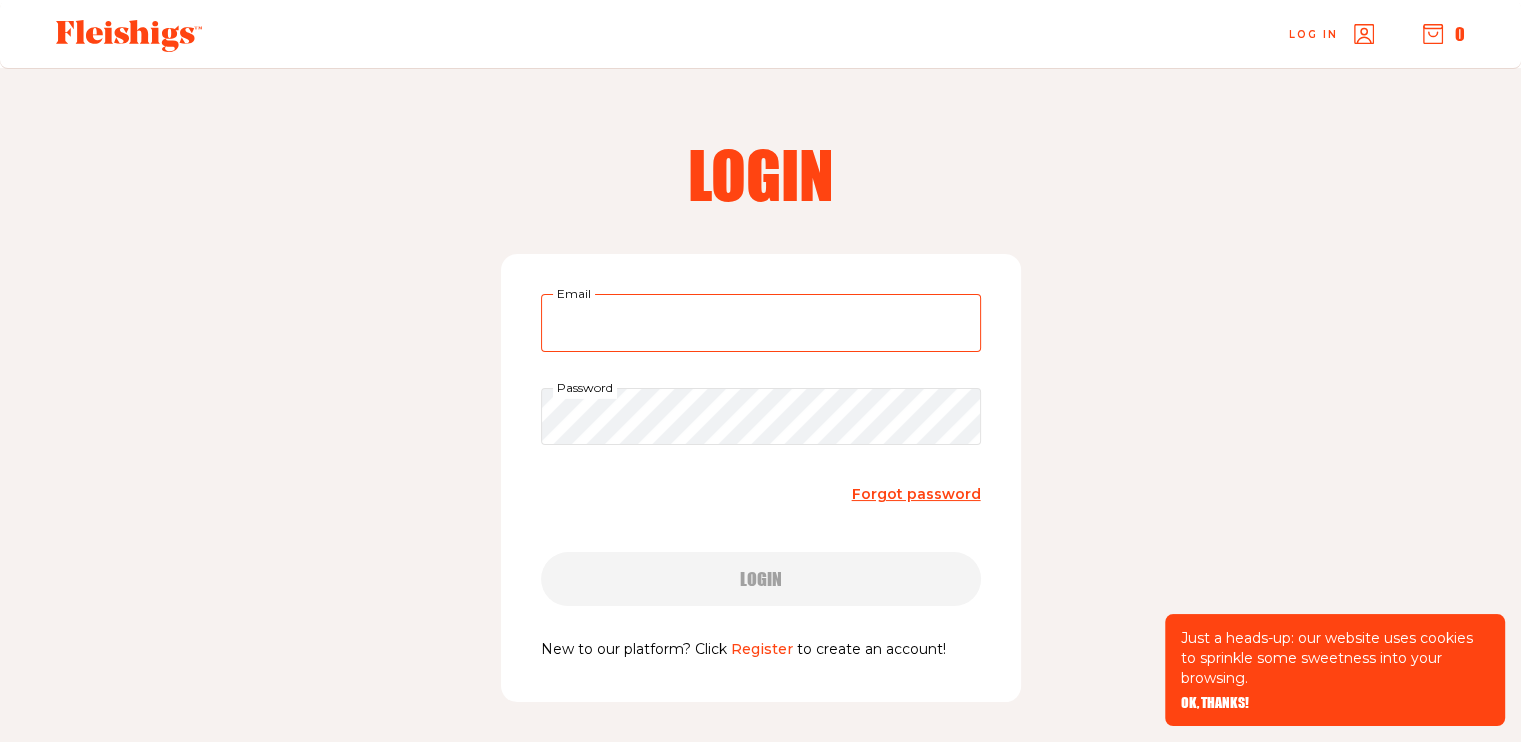 click on "Email" at bounding box center [761, 323] 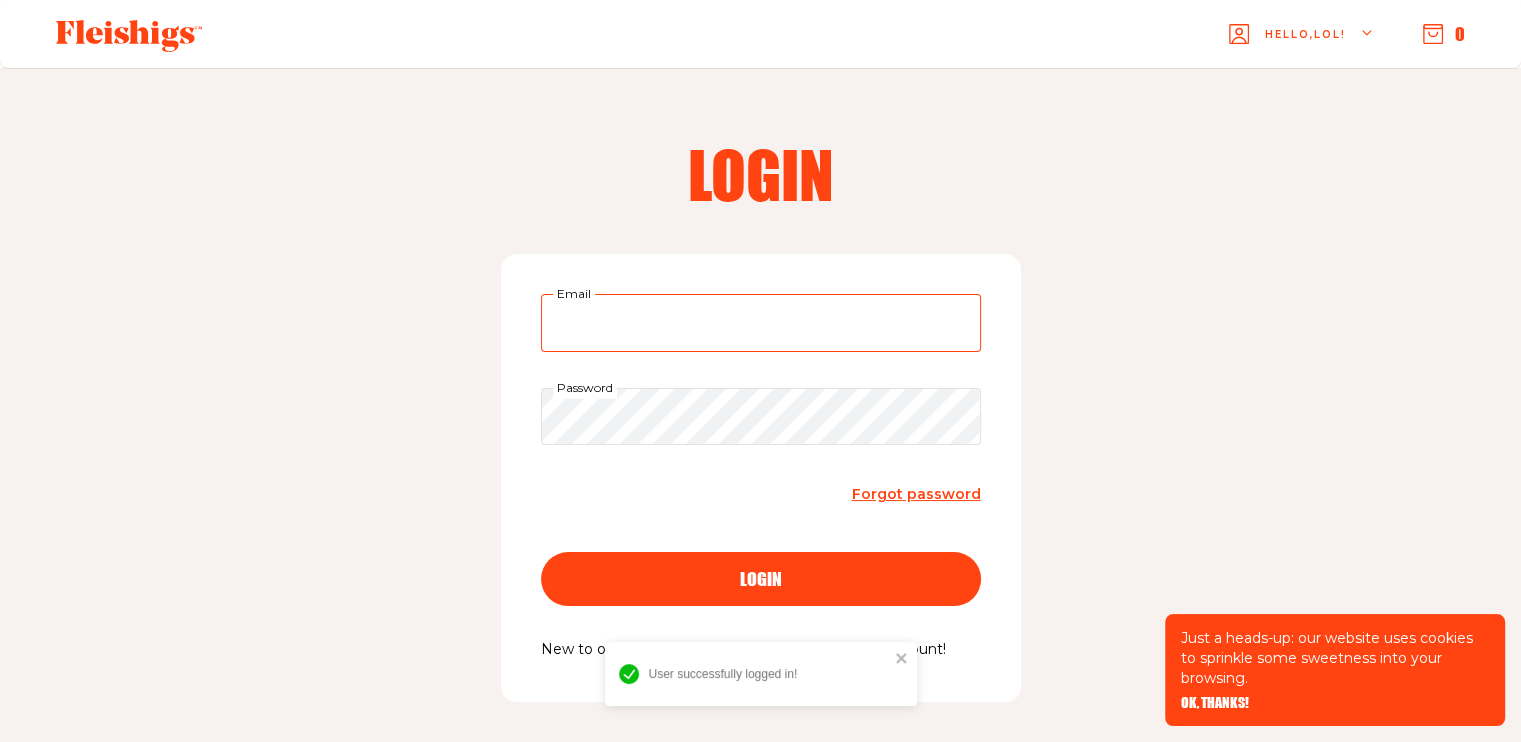 type on "[EMAIL]" 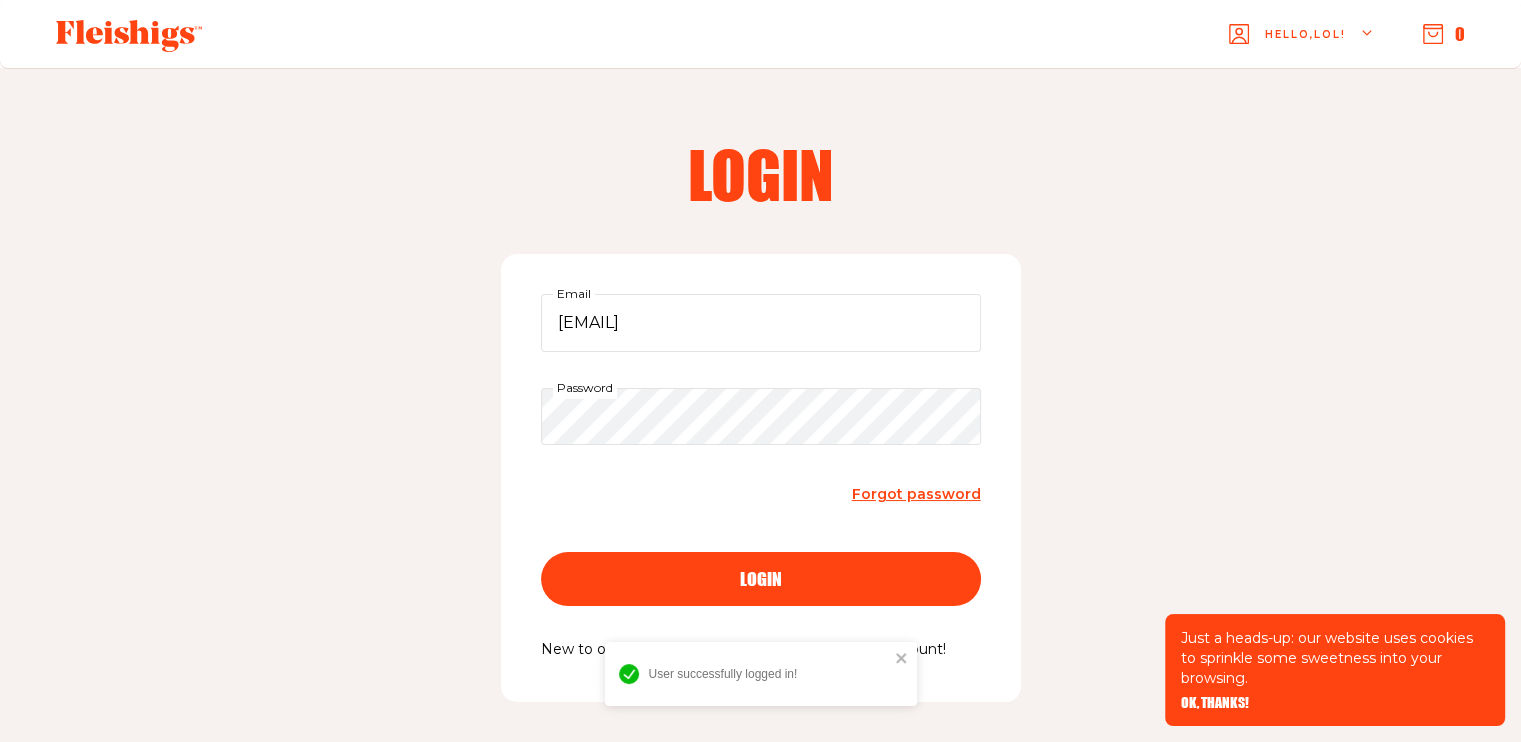 click on "[EMAIL] Email Password Forgot password login" at bounding box center [761, 466] 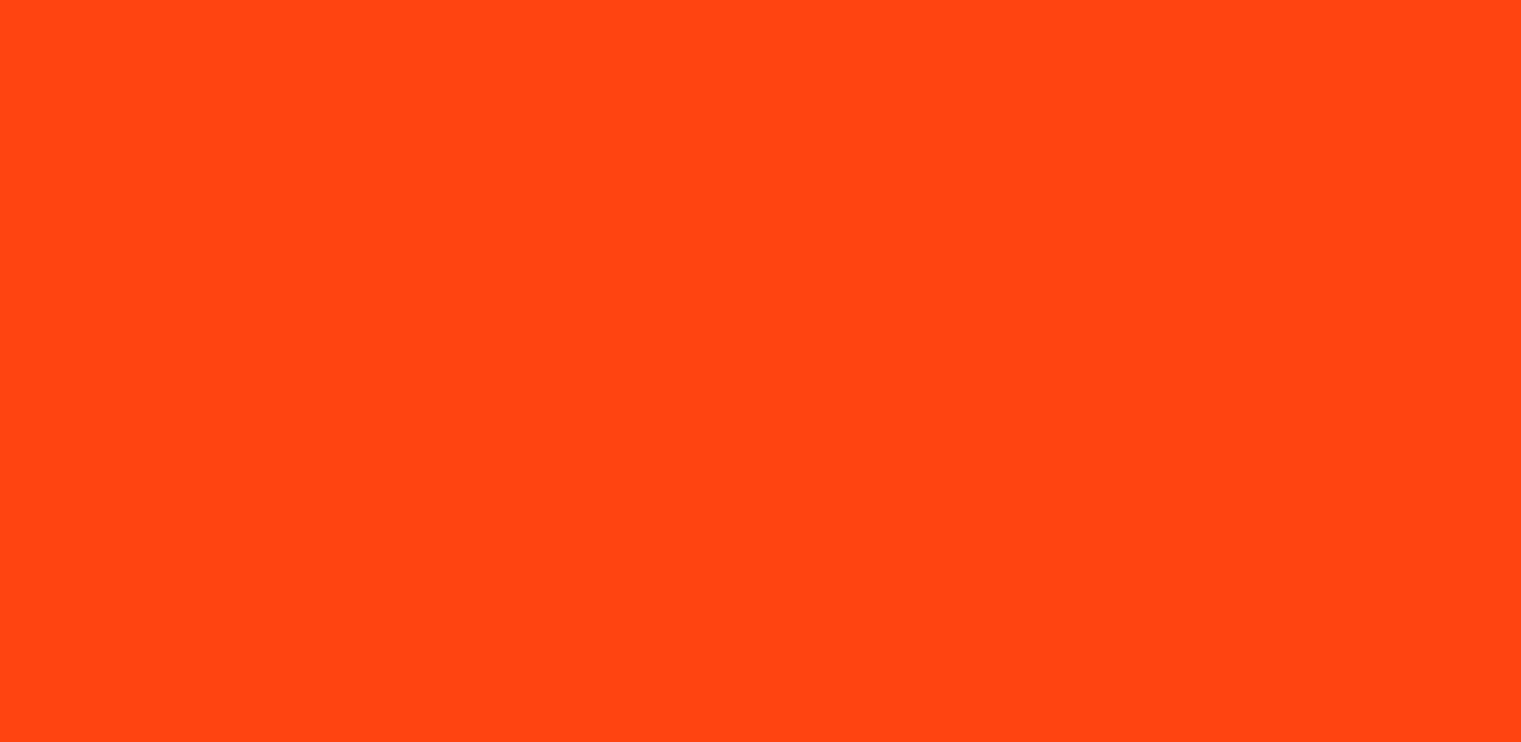 scroll, scrollTop: 0, scrollLeft: 0, axis: both 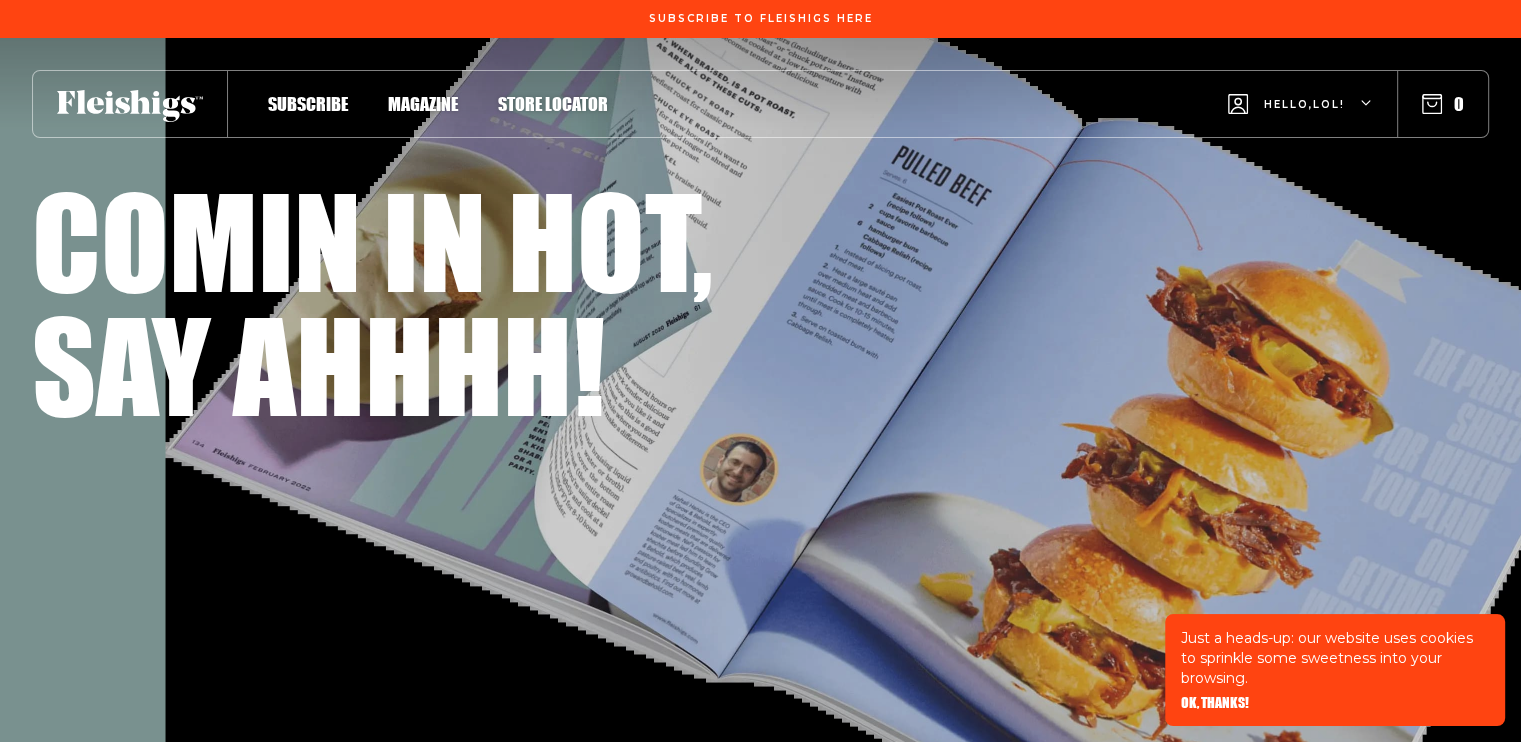 click 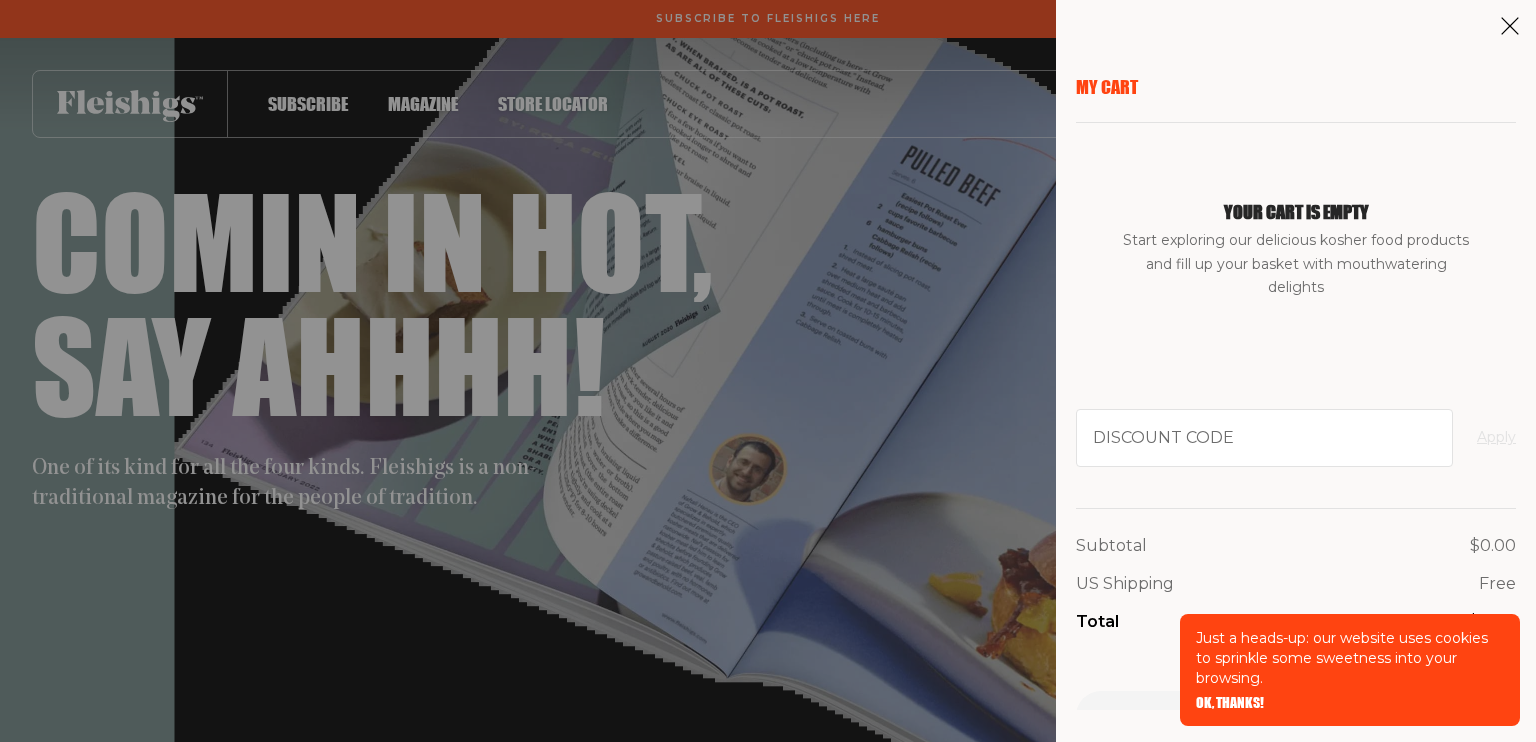 click on "My Cart Your cart is empty Start exploring our delicious kosher food products and fill up your basket with mouthwatering delights Discount code Apply Subtotal $0.00 US Shipping    Free Total $0.00 Checkout" at bounding box center (768, 371) 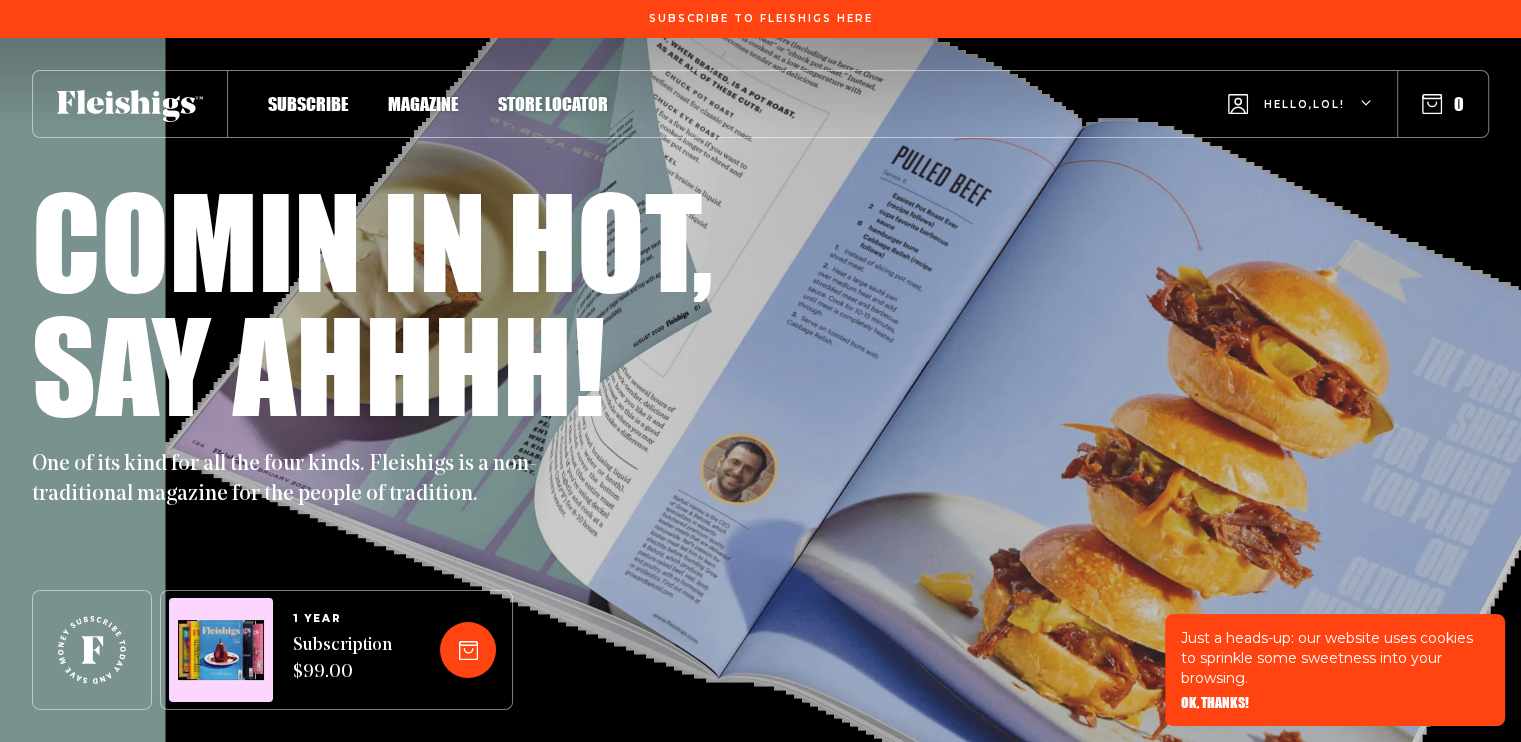 click on "Hello,  lol !" at bounding box center [1300, 104] 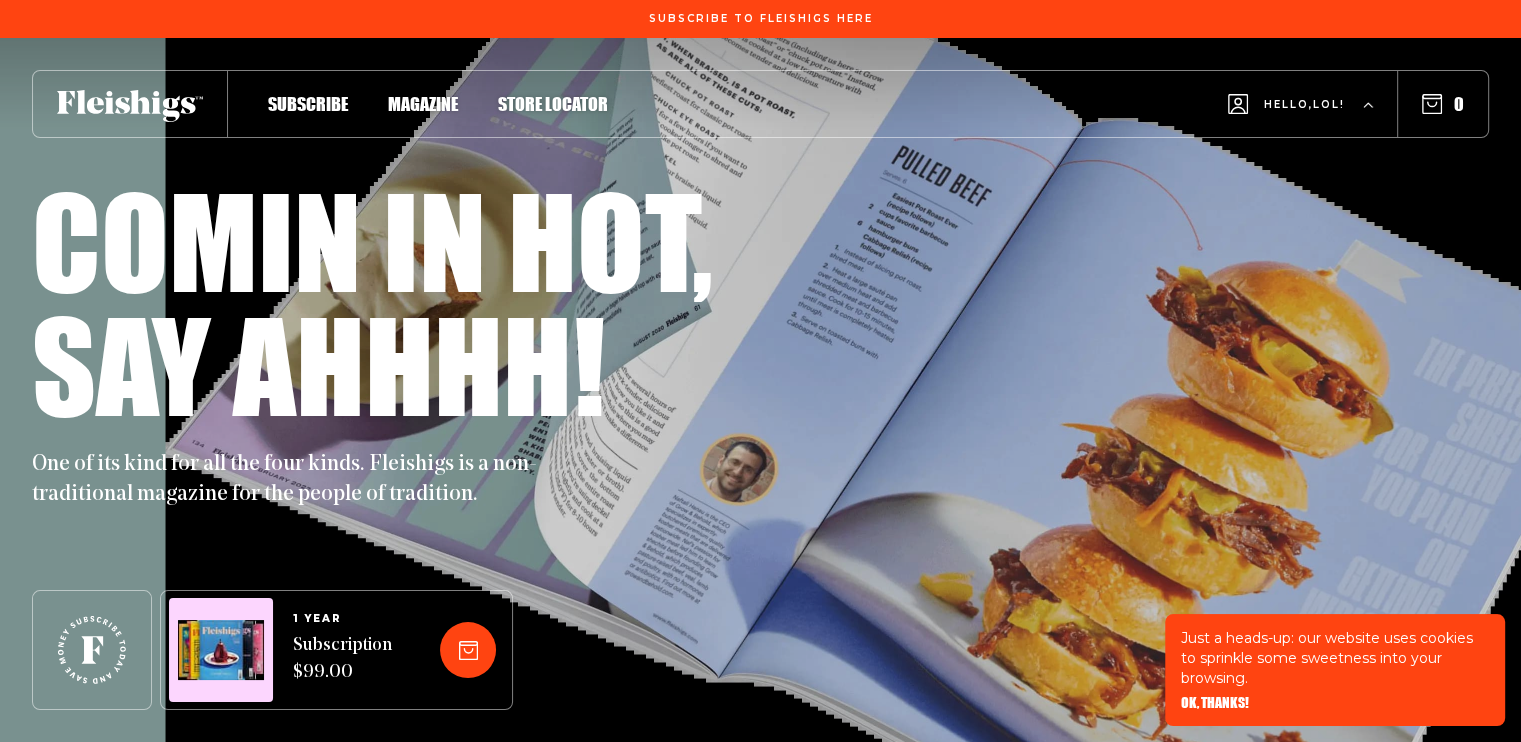 click on "Shop" at bounding box center (1296, 160) 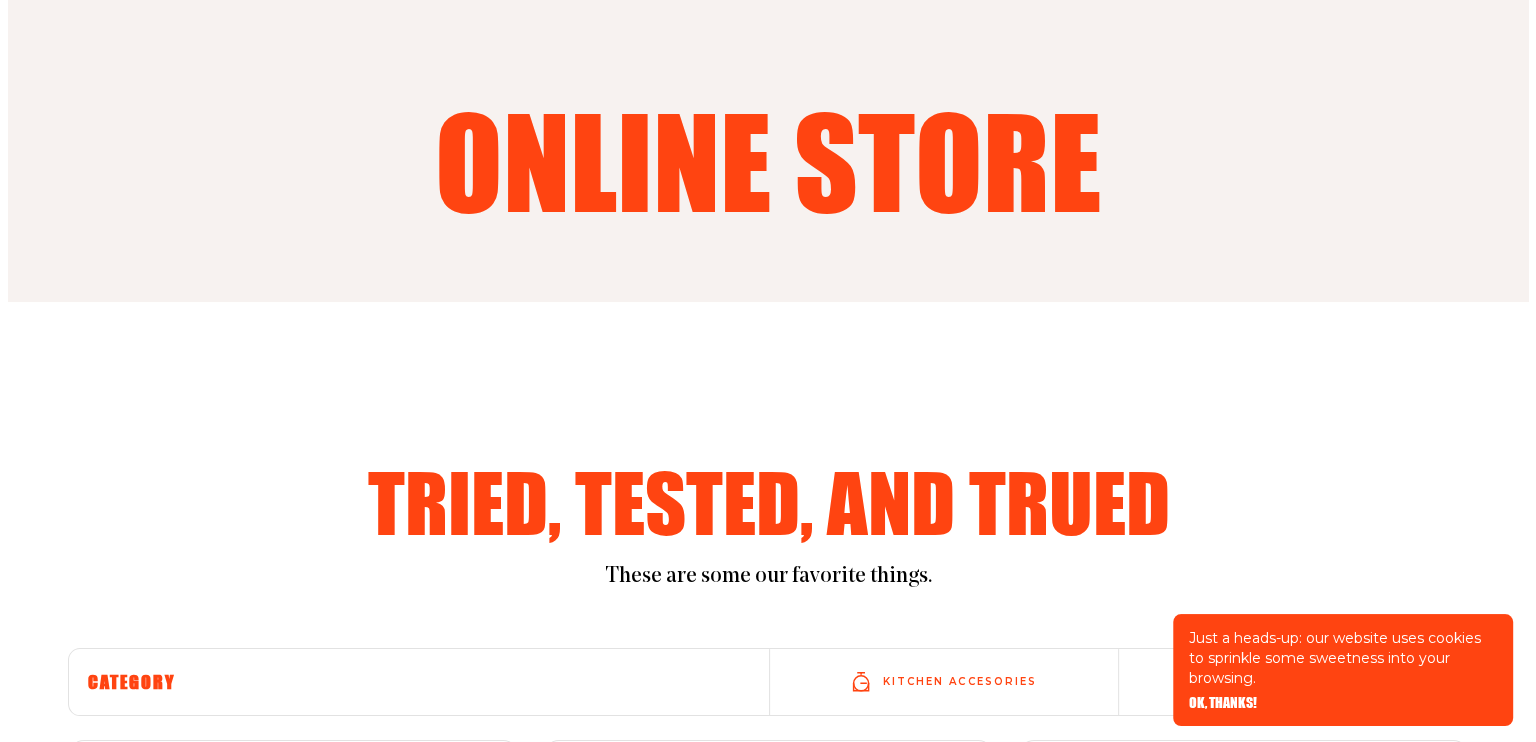 scroll, scrollTop: 0, scrollLeft: 0, axis: both 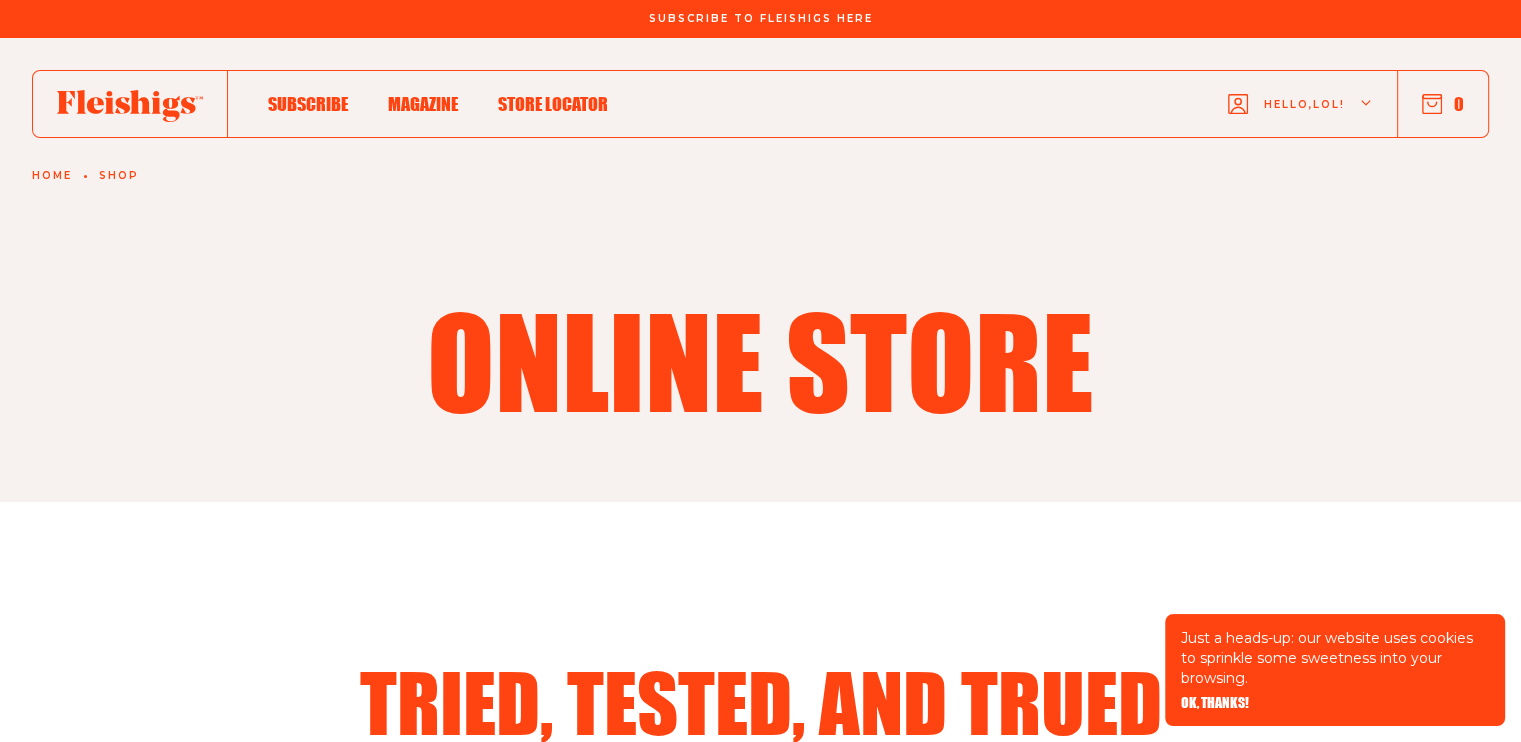 click on "Hello,  lol !" at bounding box center [1304, 120] 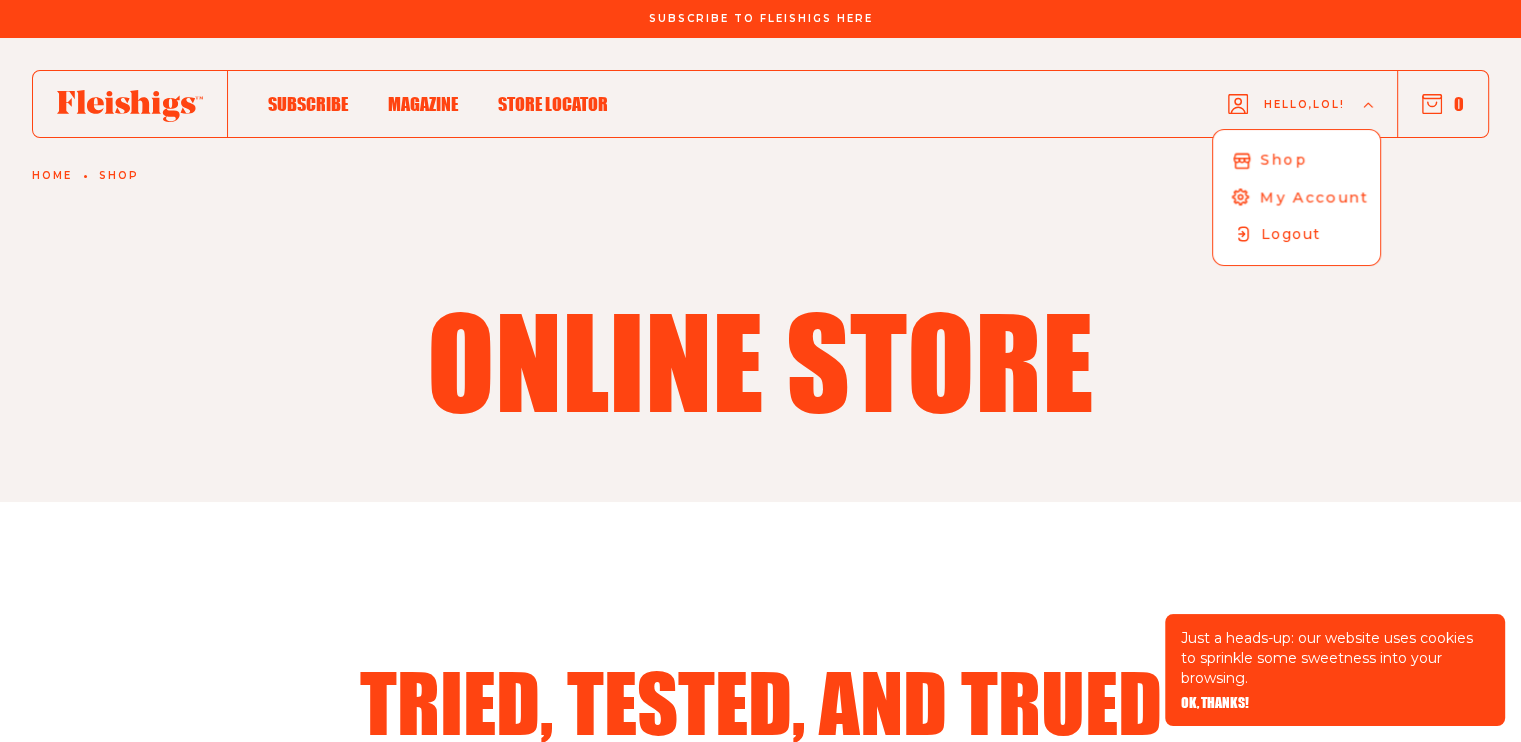 click on "My Account" at bounding box center (1314, 197) 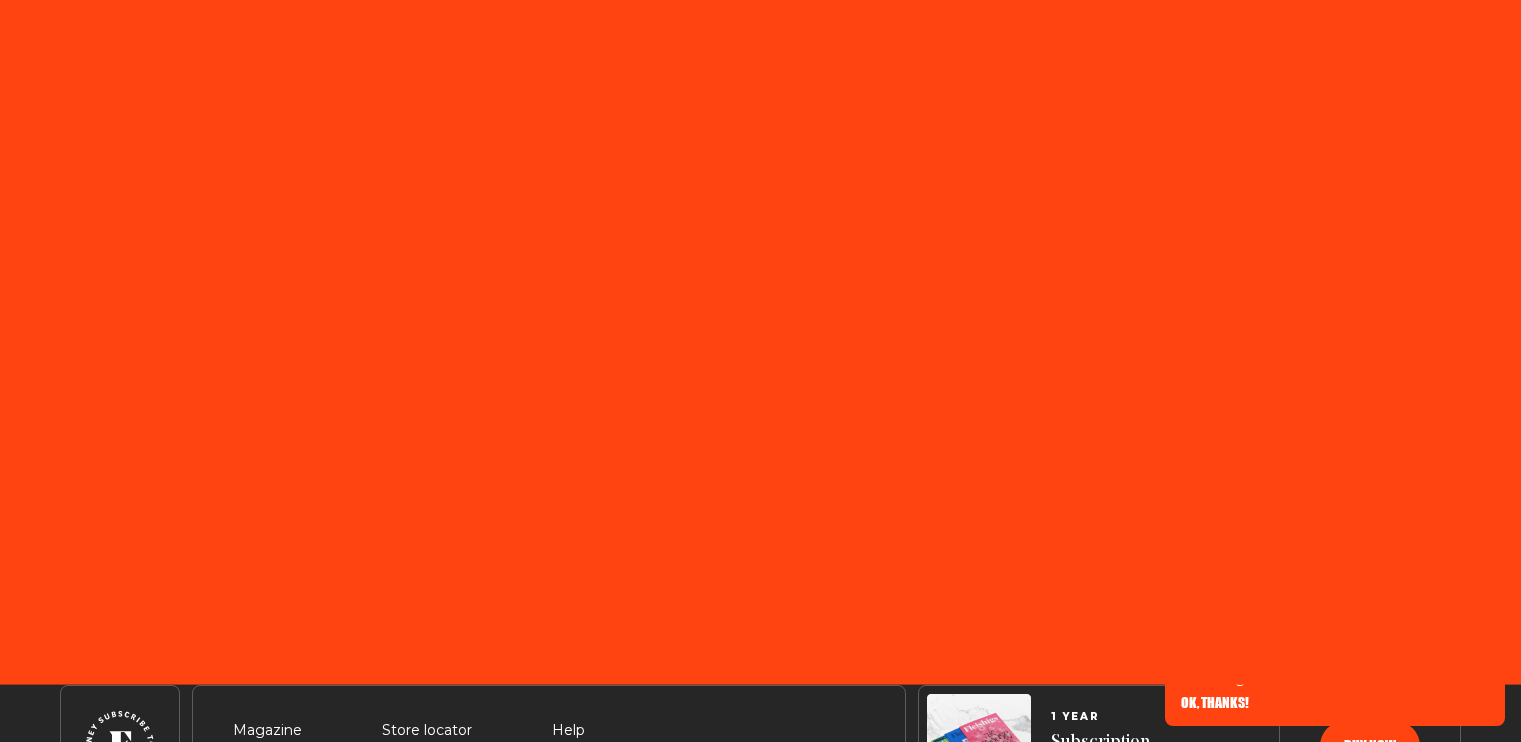 scroll, scrollTop: 0, scrollLeft: 0, axis: both 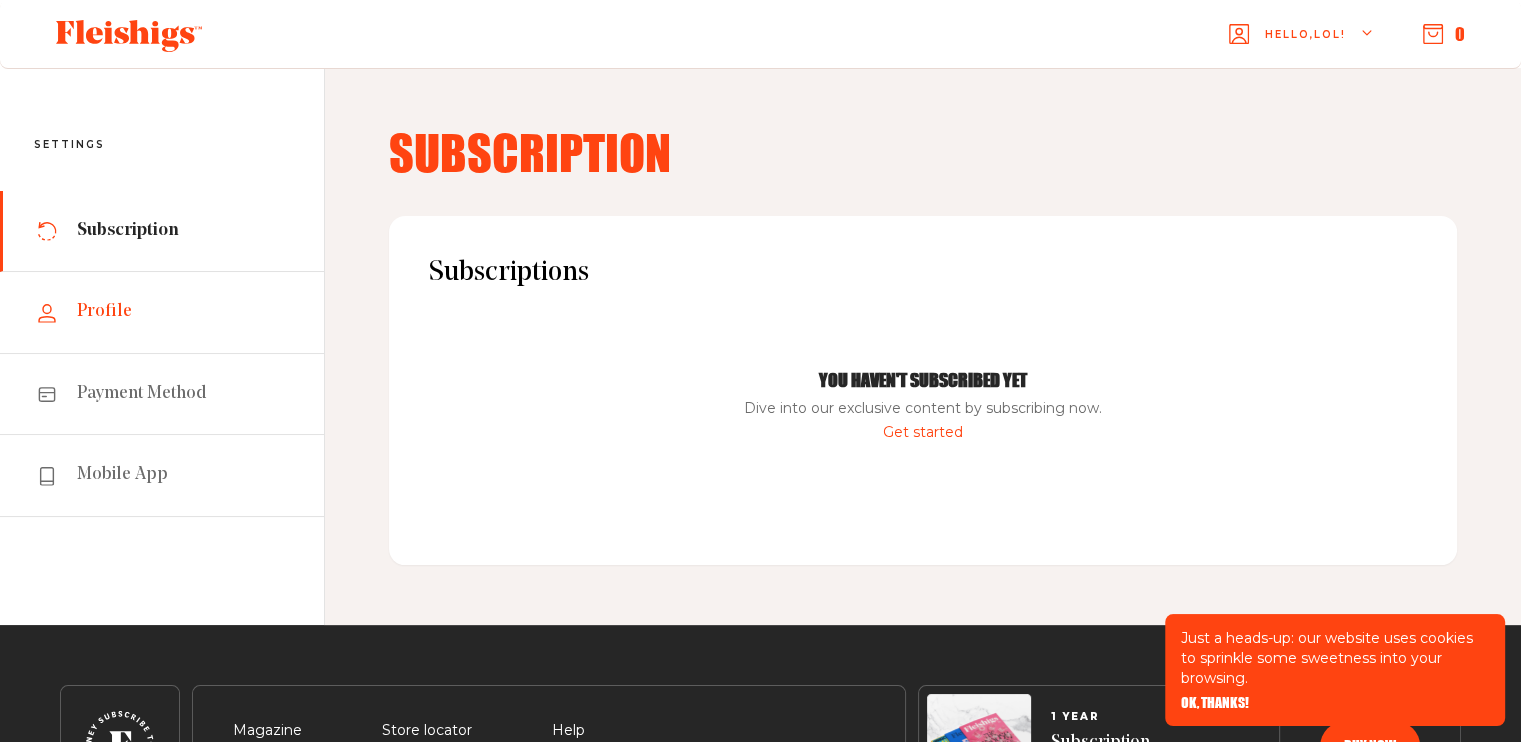 click on "Profile" at bounding box center [162, 312] 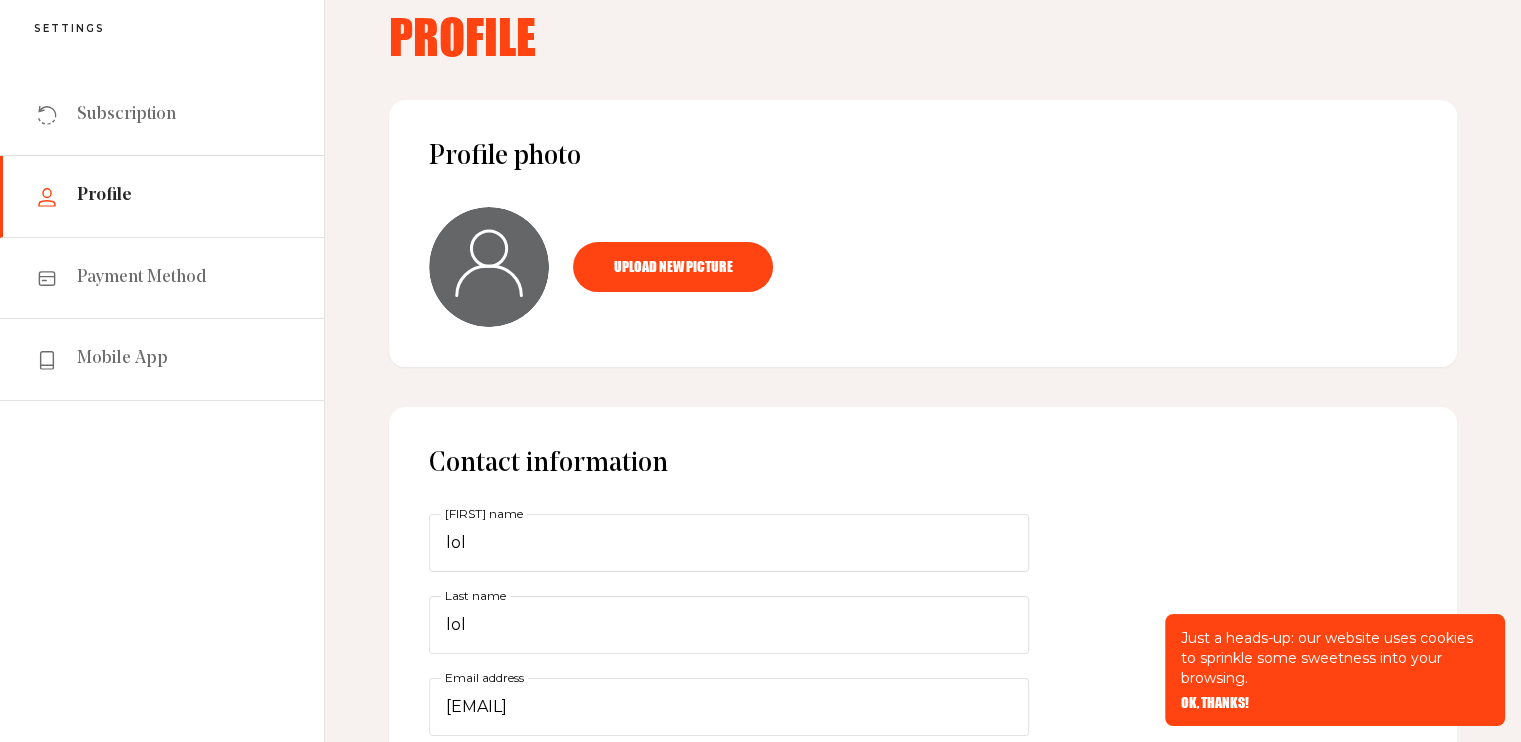 scroll, scrollTop: 0, scrollLeft: 0, axis: both 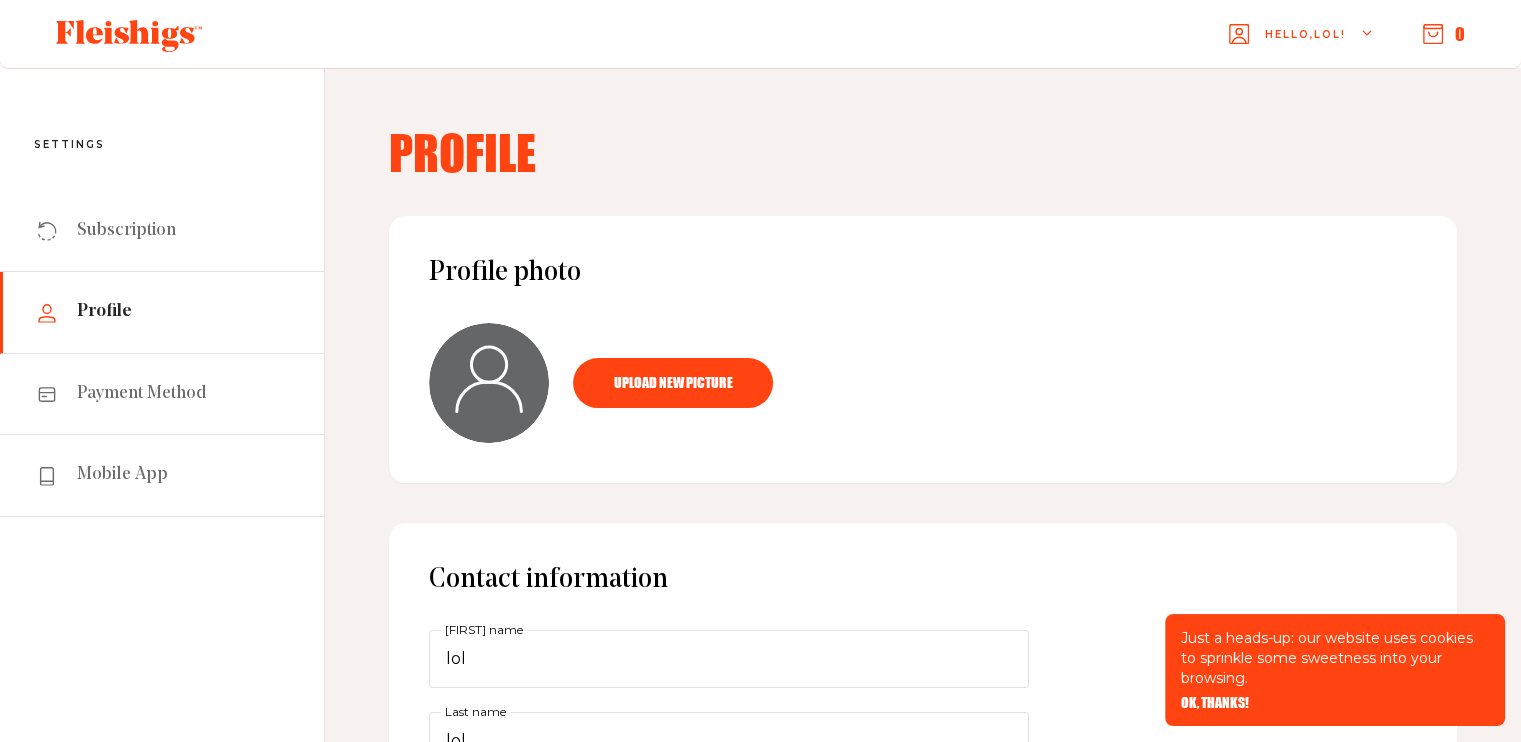 click on "0" at bounding box center [1444, 34] 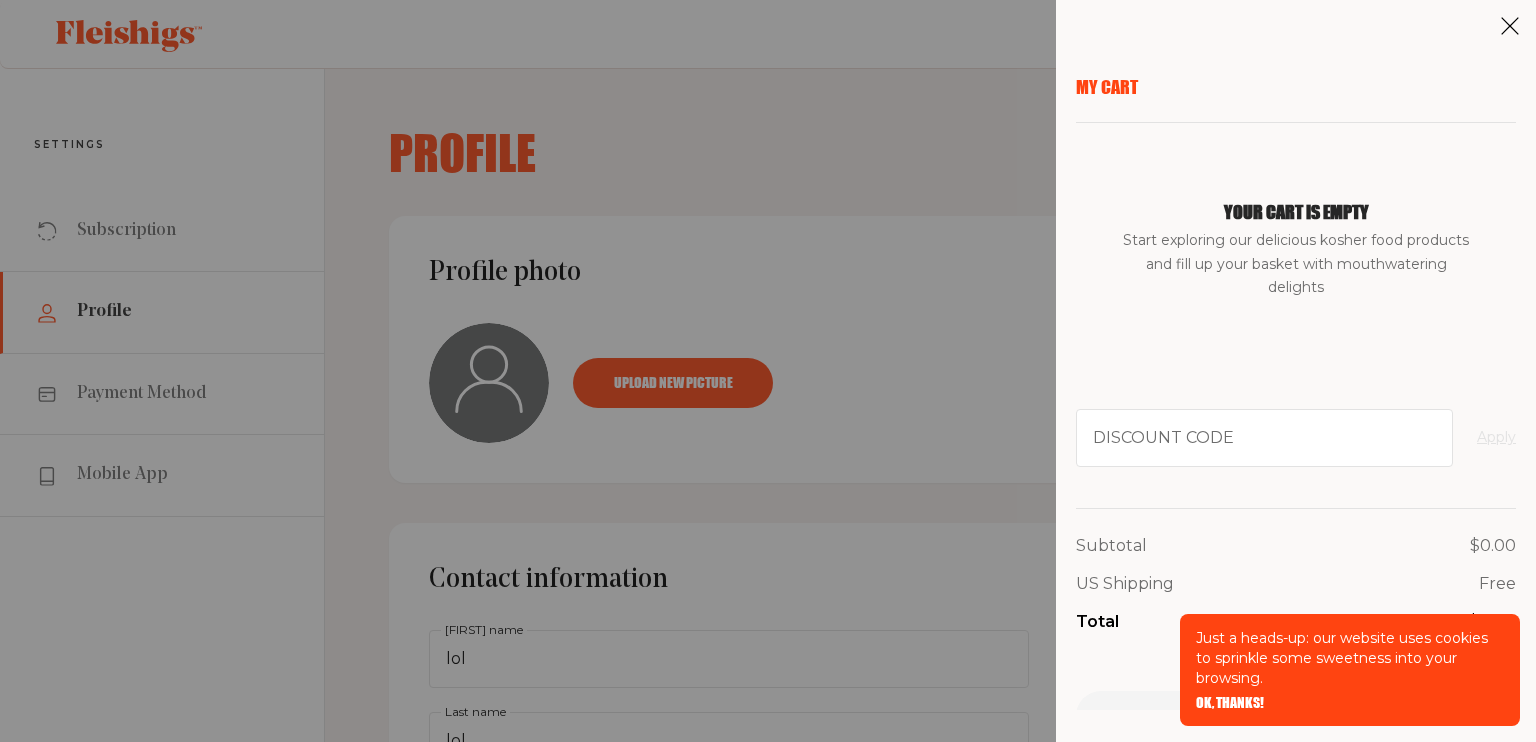 click on "My Cart Your cart is empty Start exploring our delicious kosher food products and fill up your basket with mouthwatering delights Discount code Apply Subtotal $0.00 US Shipping    Free Total $0.00 Checkout" at bounding box center (768, 371) 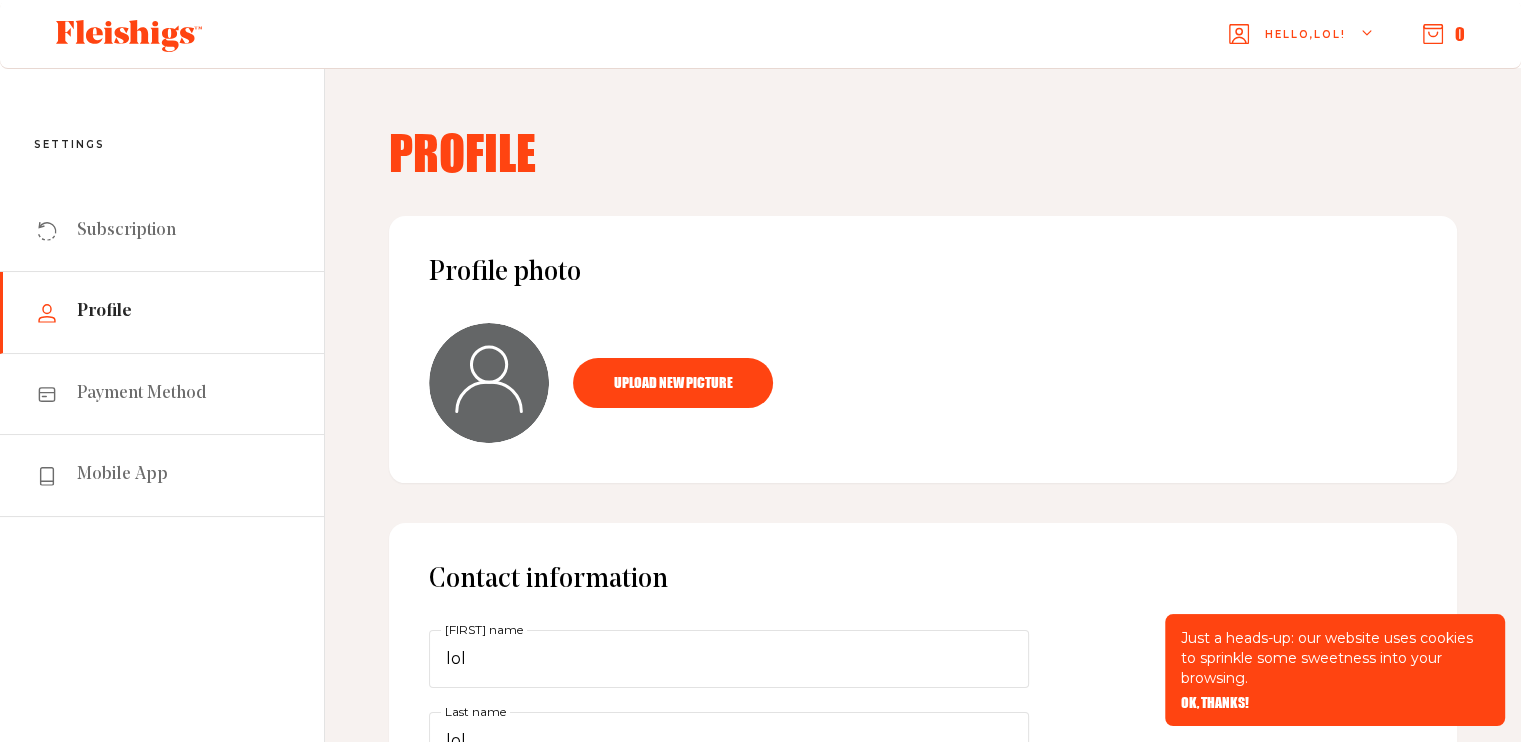 click at bounding box center (129, 34) 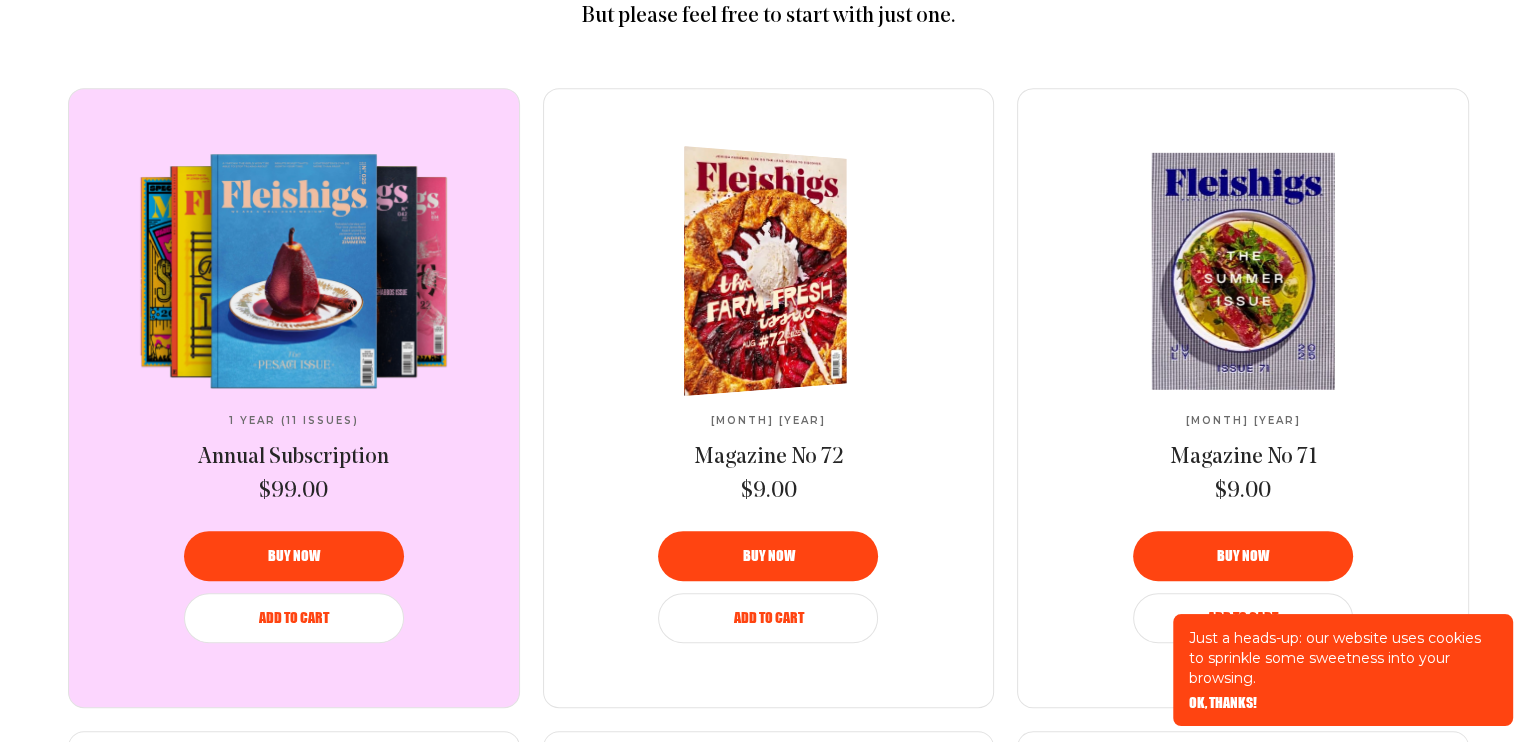 scroll, scrollTop: 1600, scrollLeft: 0, axis: vertical 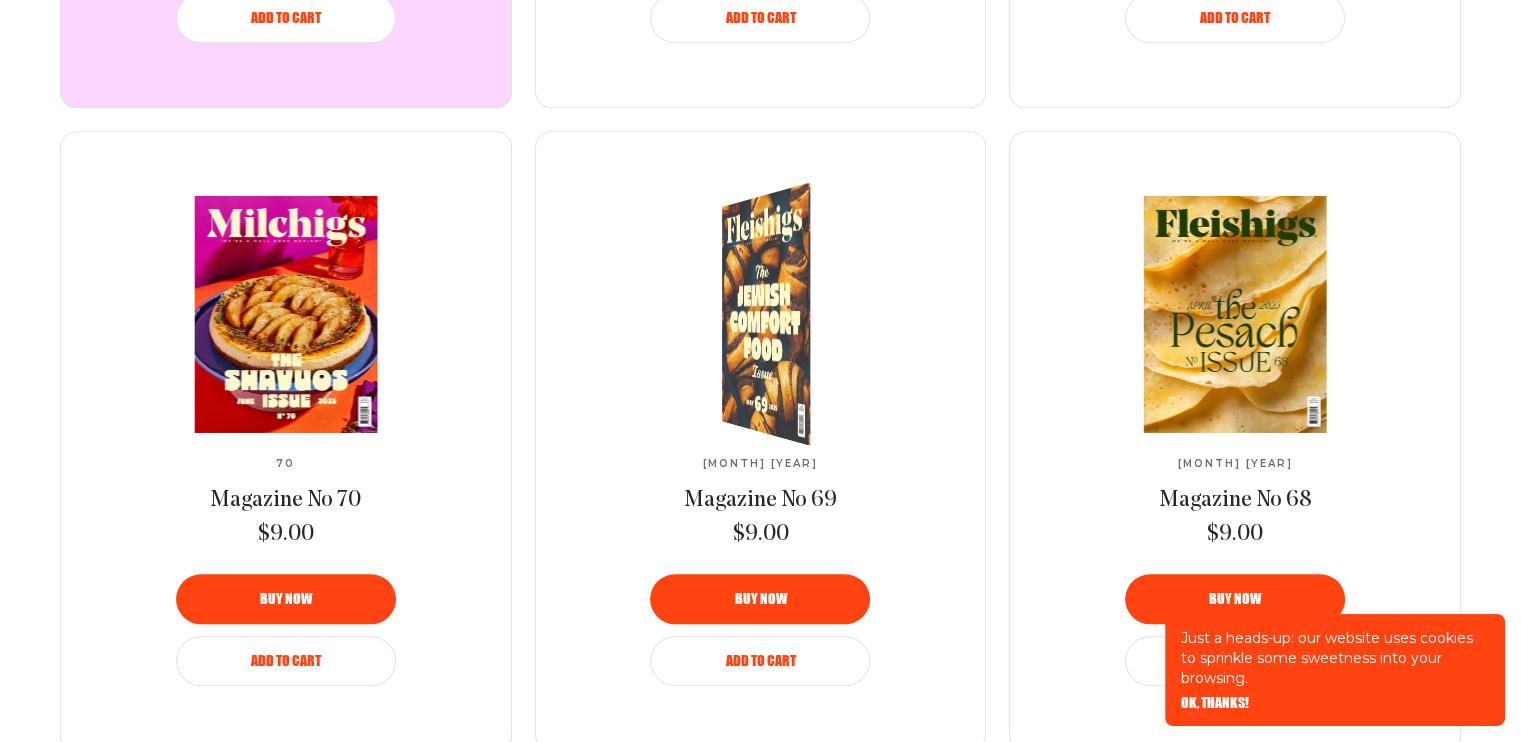 click on "Buy now" at bounding box center (760, 585) 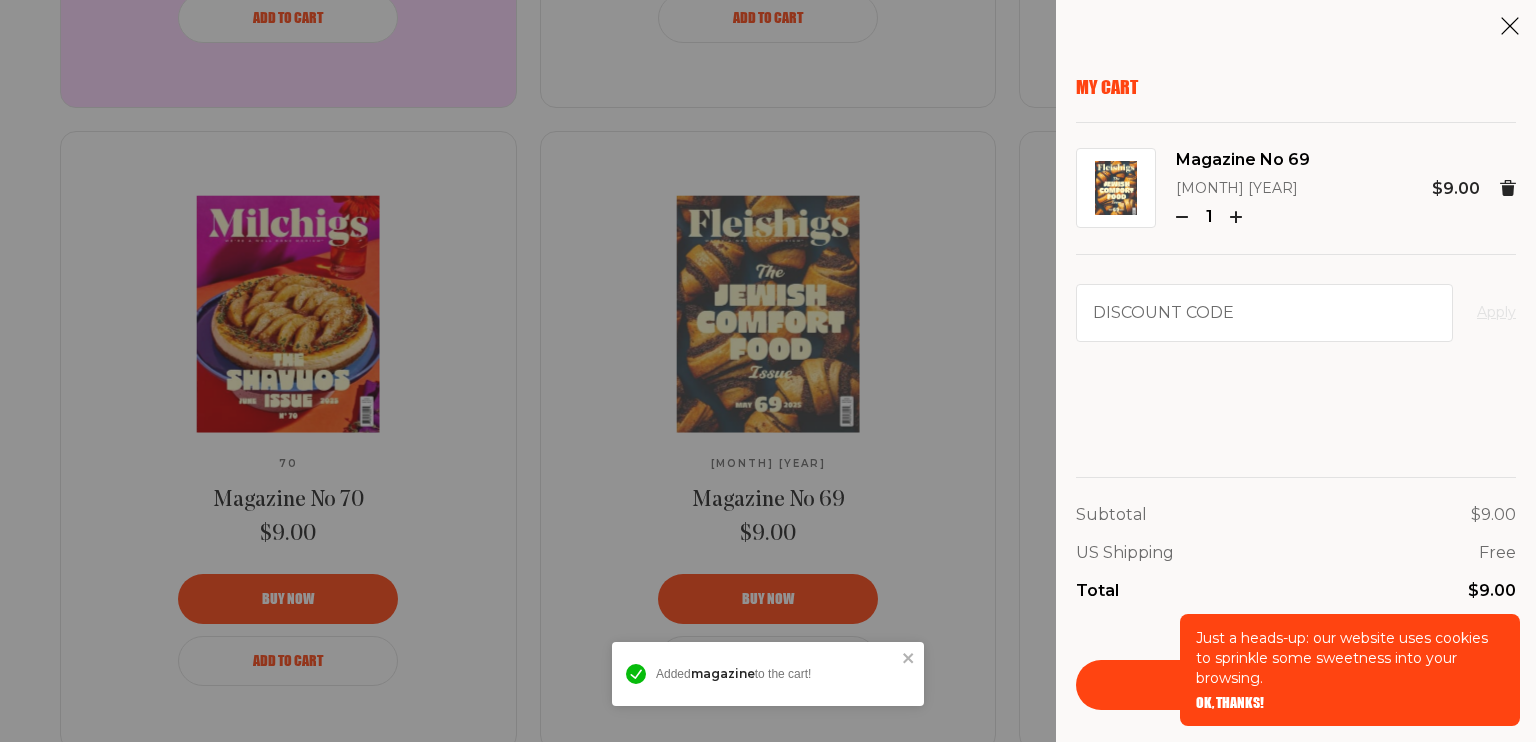 click on "Checkout" at bounding box center [1296, 685] 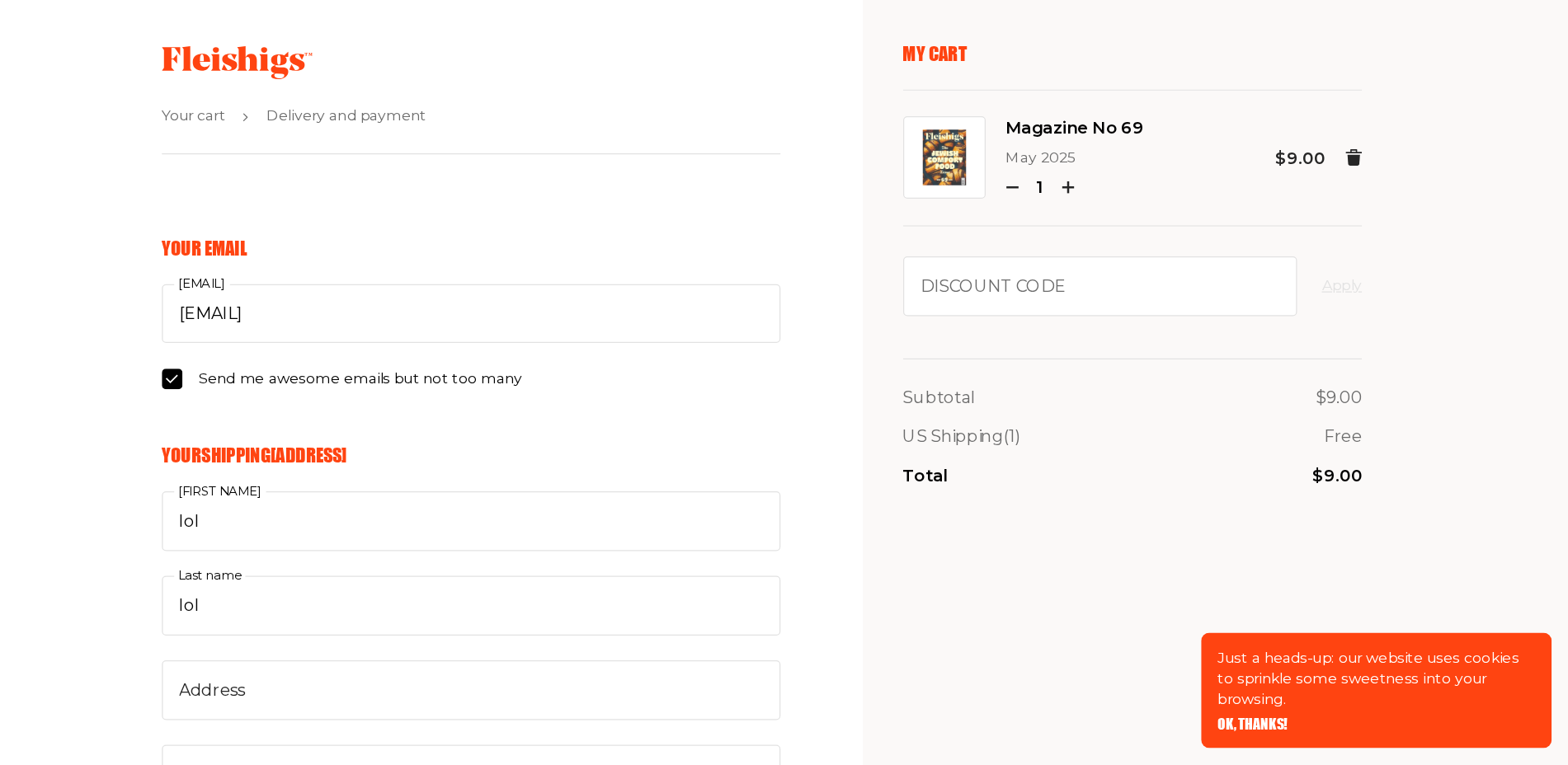 scroll, scrollTop: 0, scrollLeft: 0, axis: both 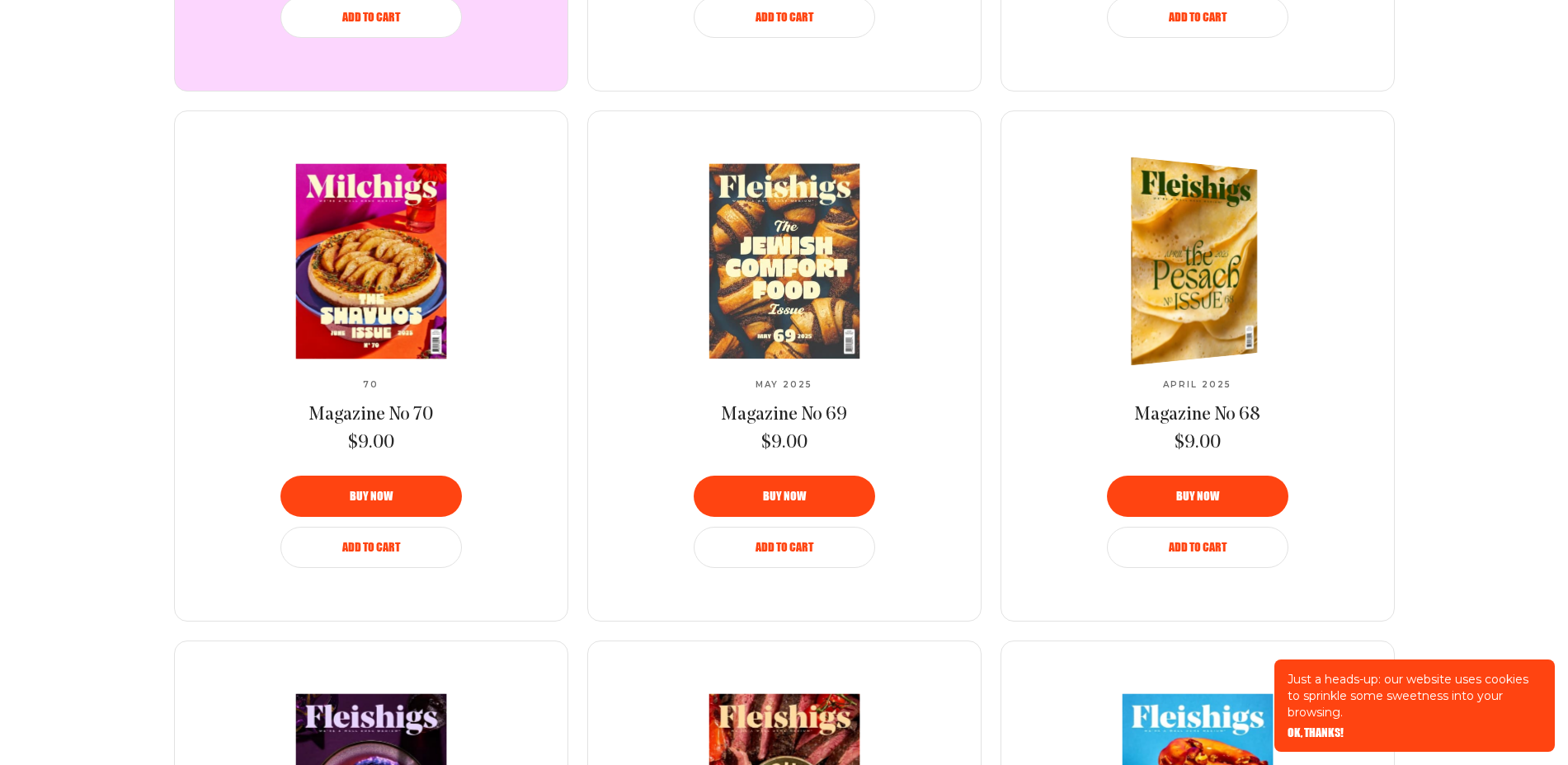 click on "Buy now" at bounding box center [1198, 485] 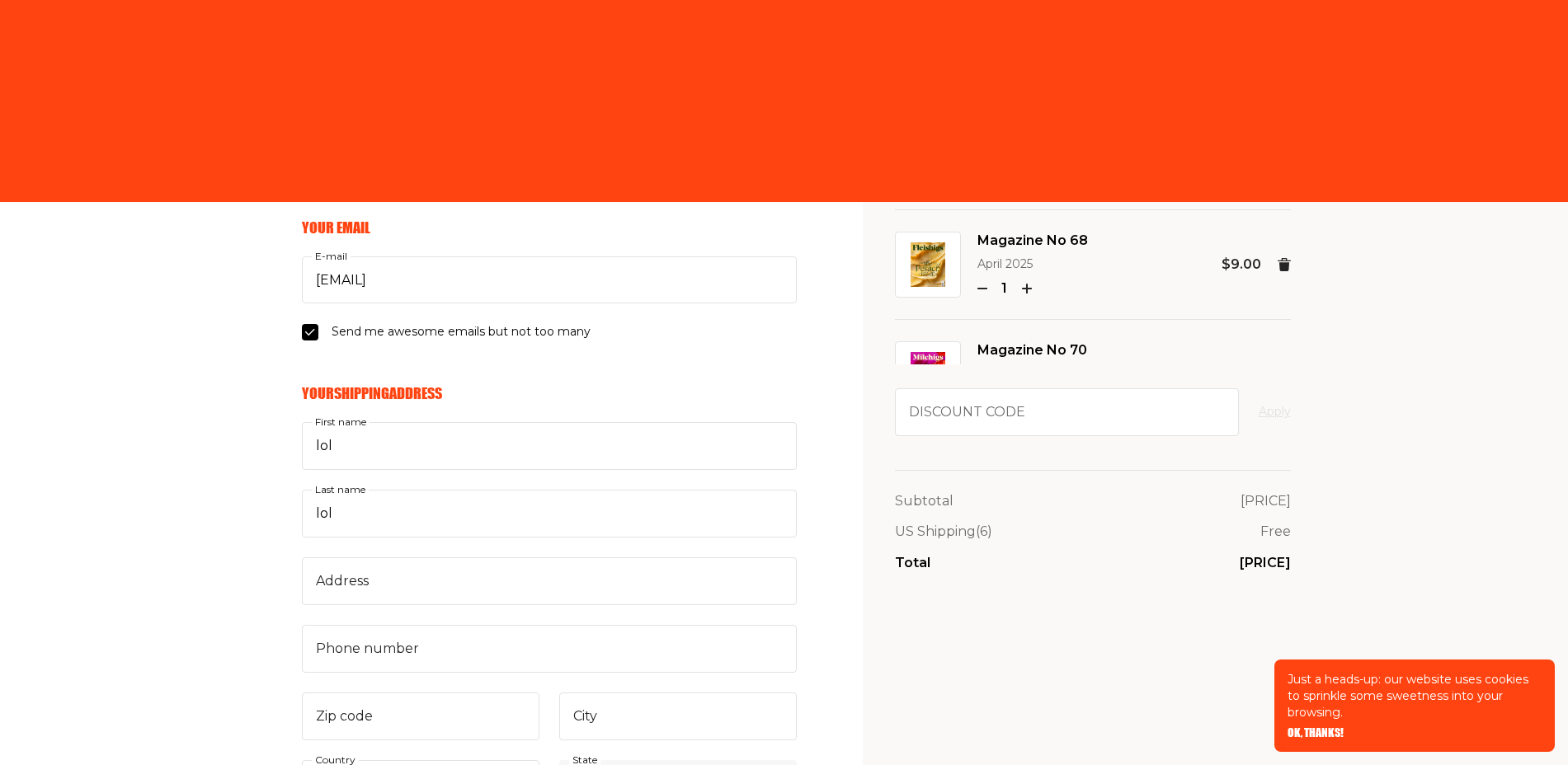 scroll, scrollTop: 0, scrollLeft: 0, axis: both 